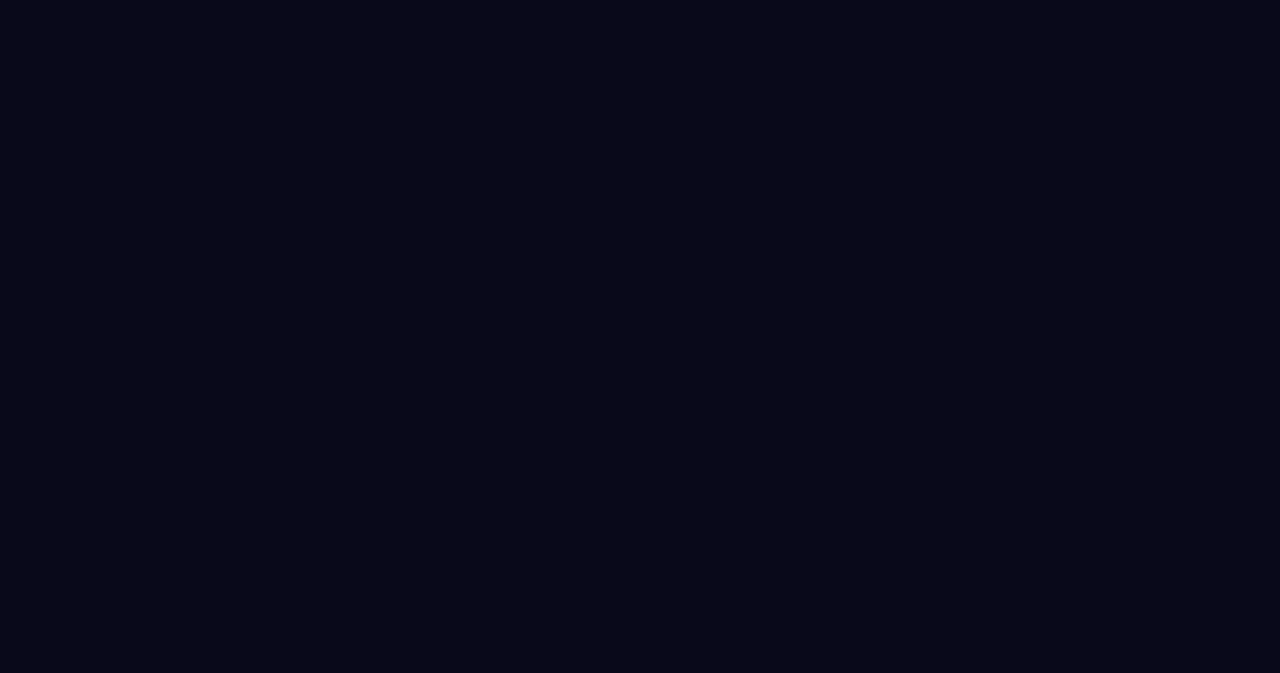 scroll, scrollTop: 0, scrollLeft: 0, axis: both 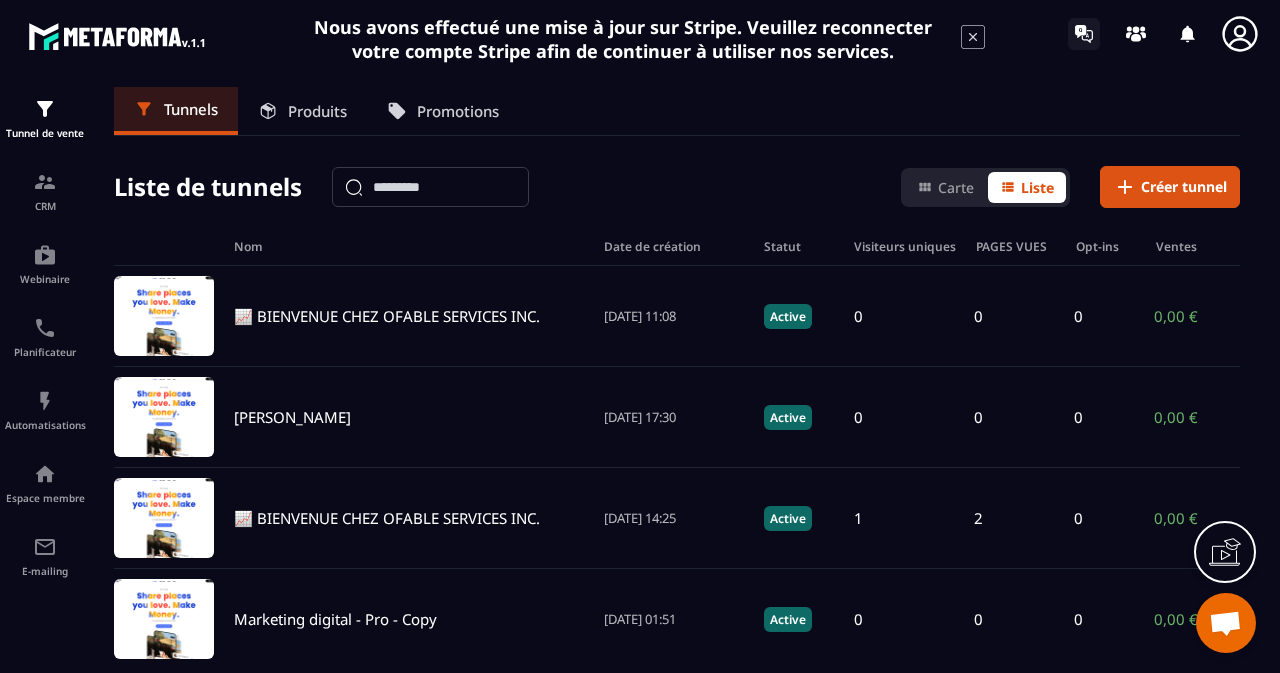 click 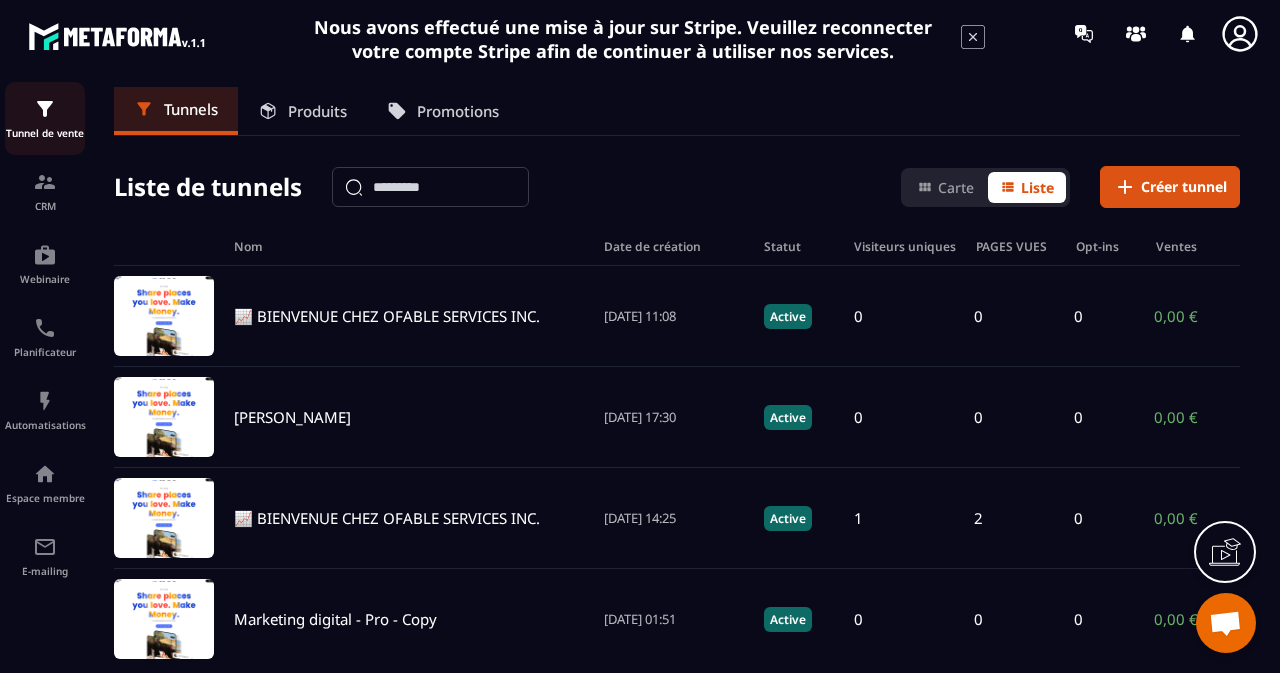click on "Tunnel de vente" at bounding box center [45, 118] 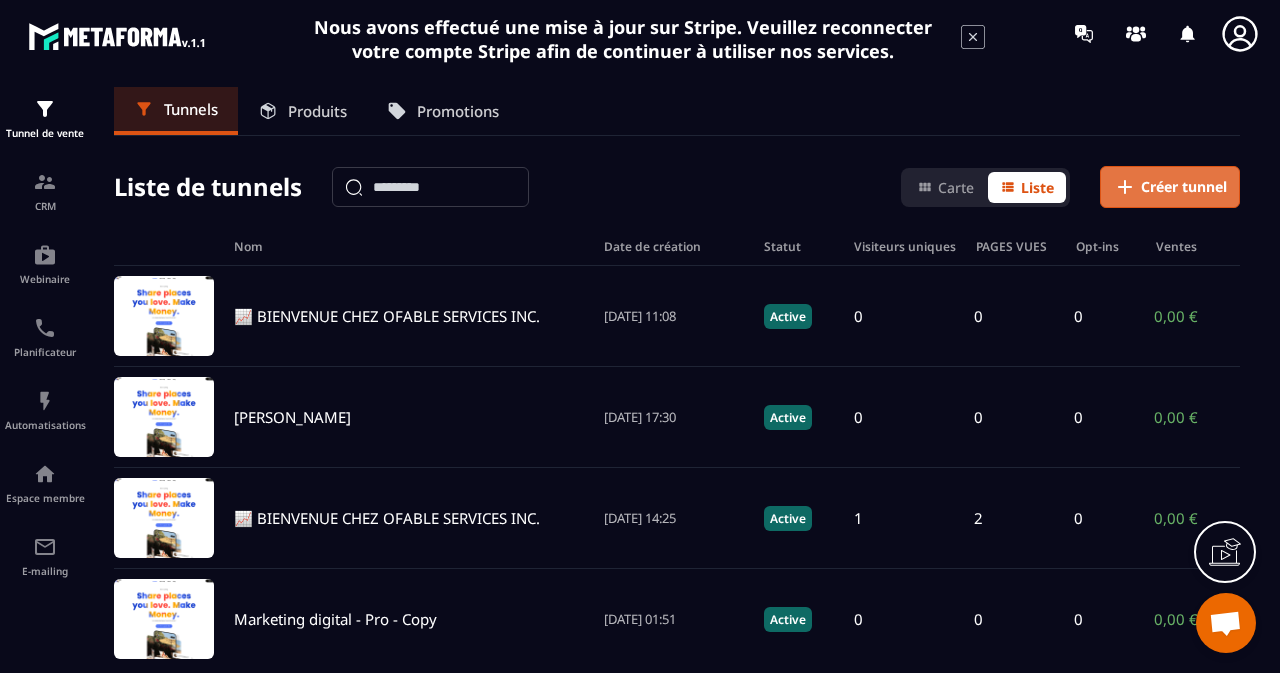 click 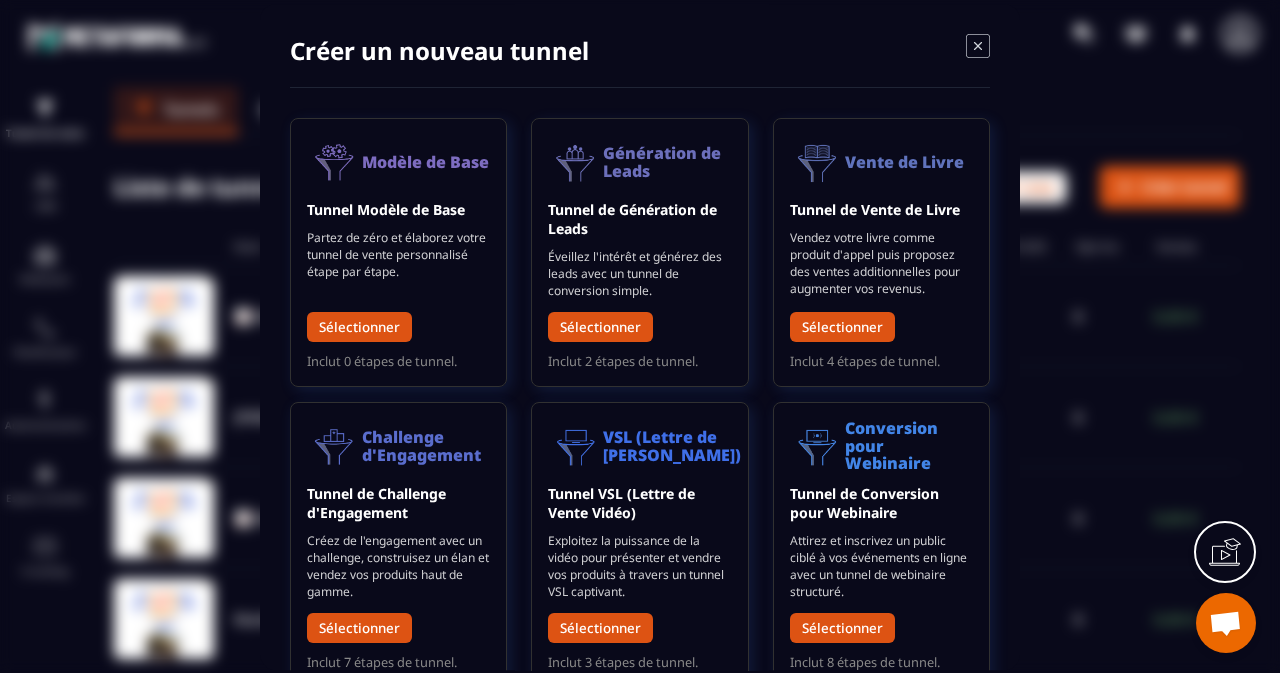 click at bounding box center [640, 336] 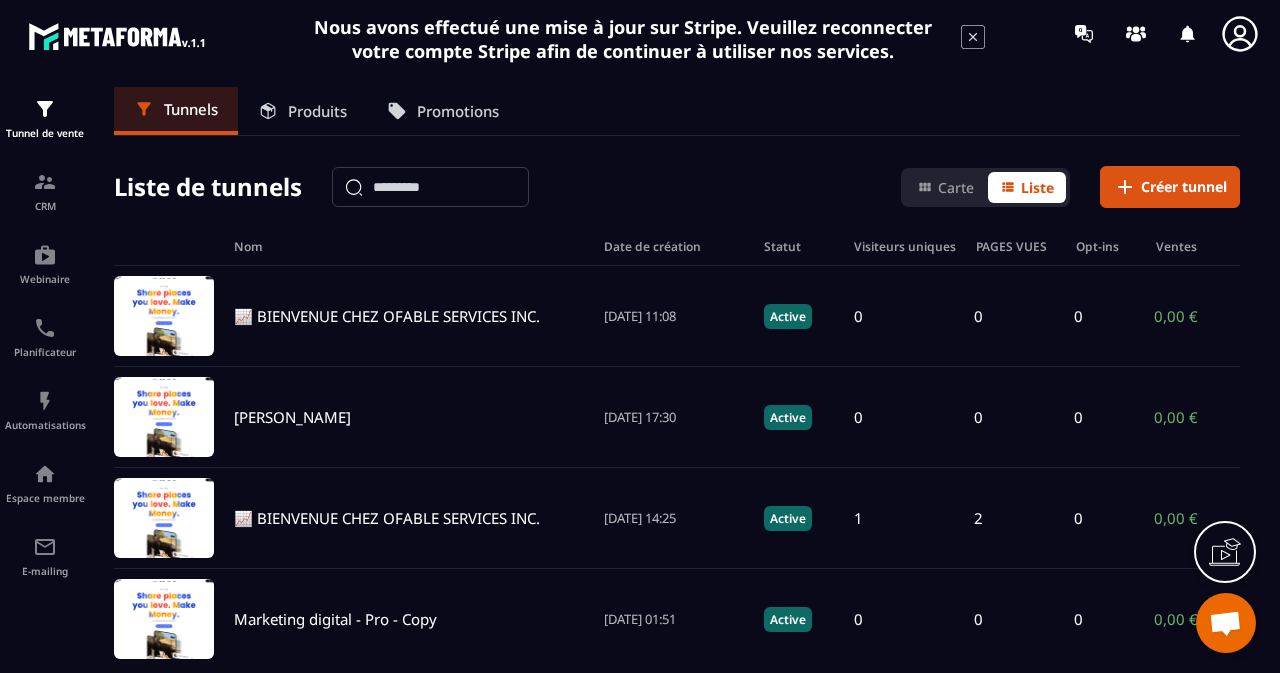 click on "Créer tunnel" at bounding box center [1184, 187] 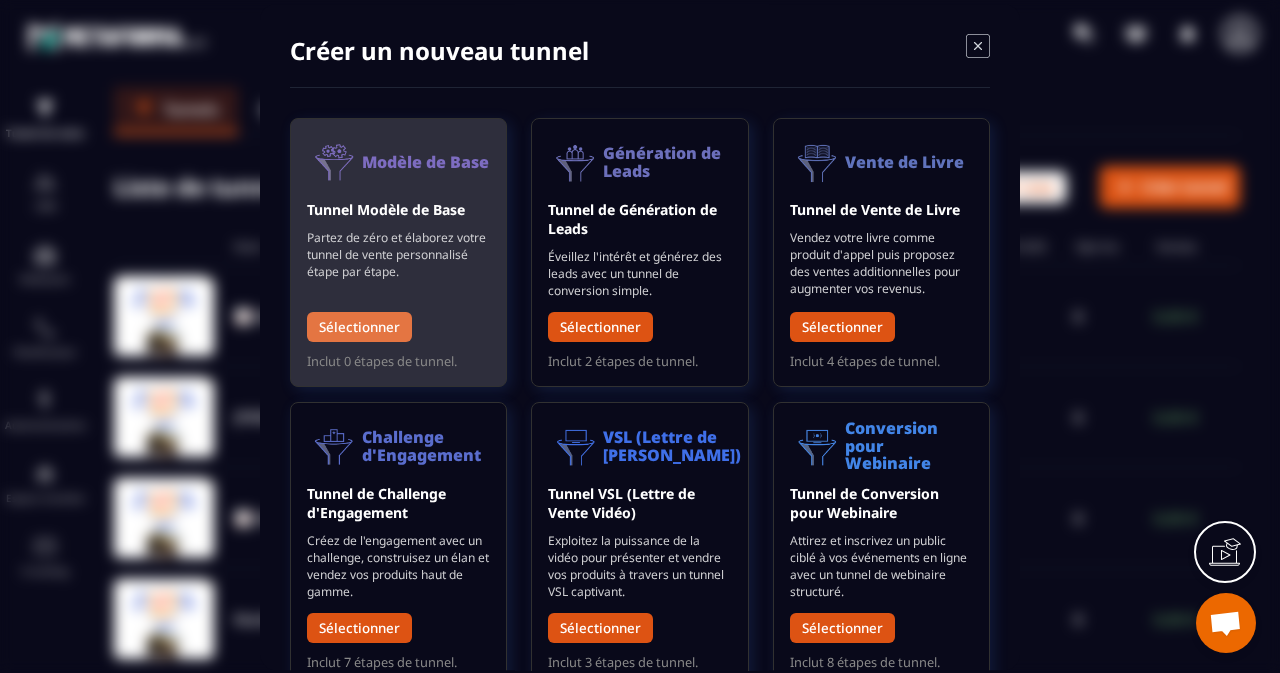 click on "Sélectionner" at bounding box center [359, 327] 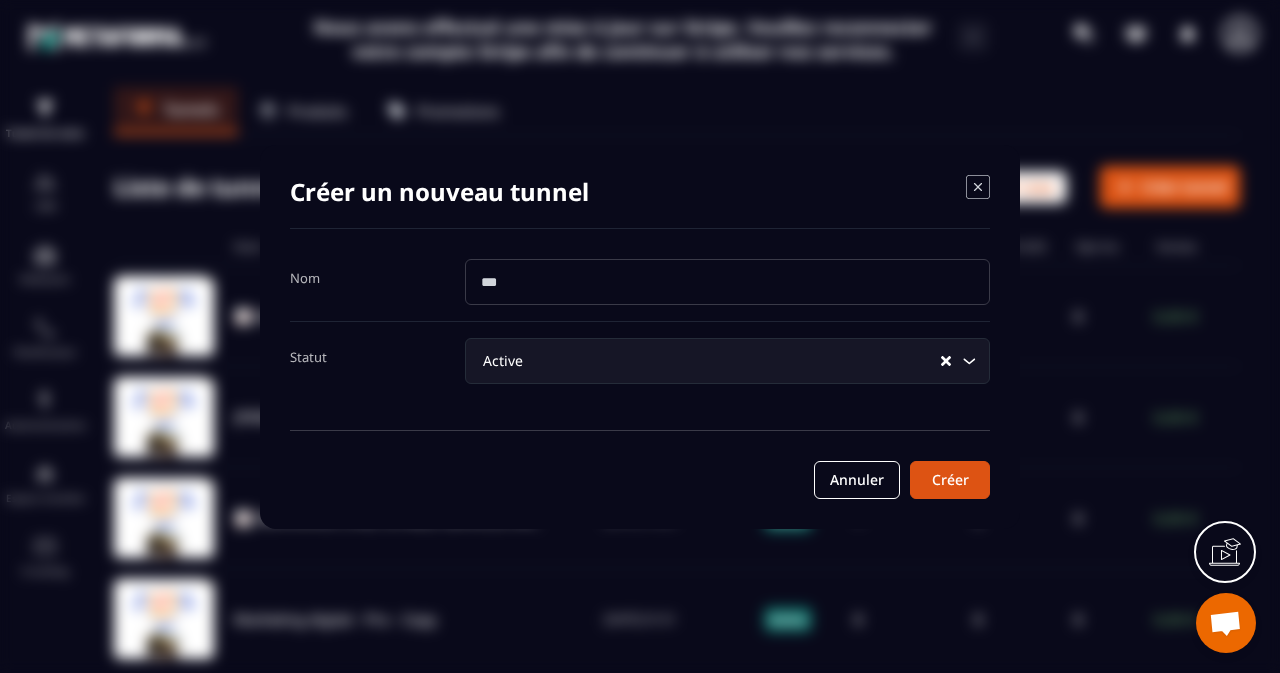 click at bounding box center [727, 282] 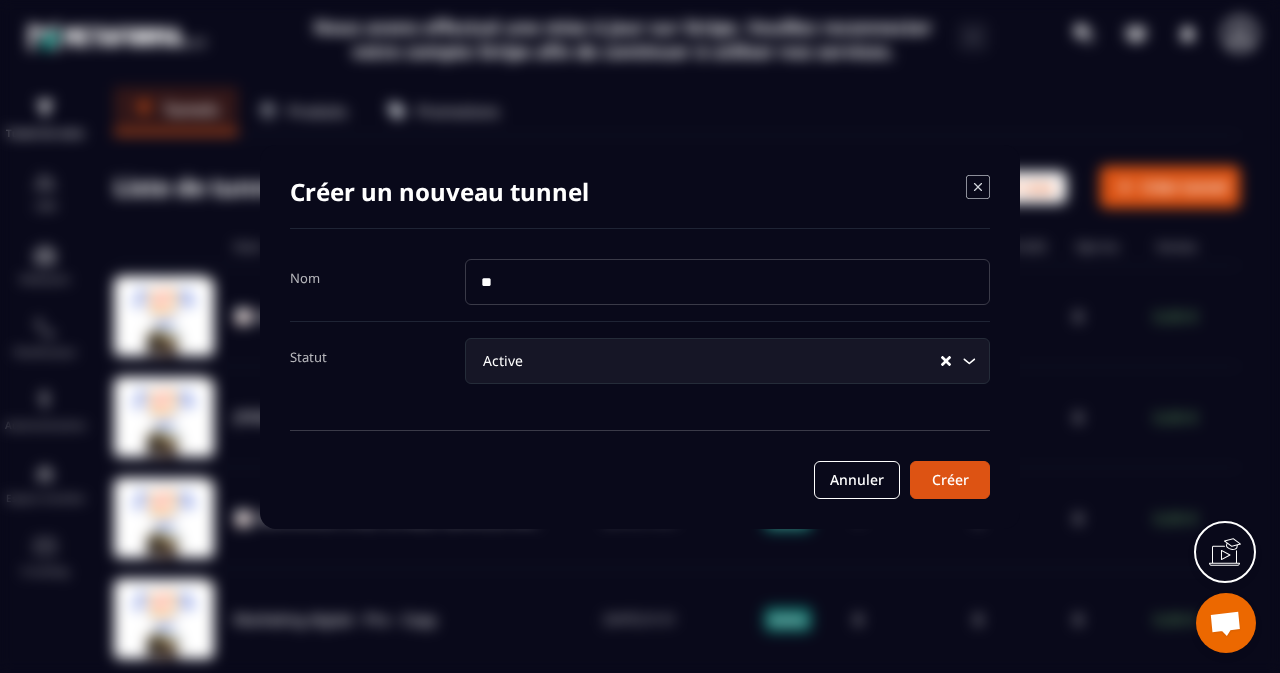 type on "*" 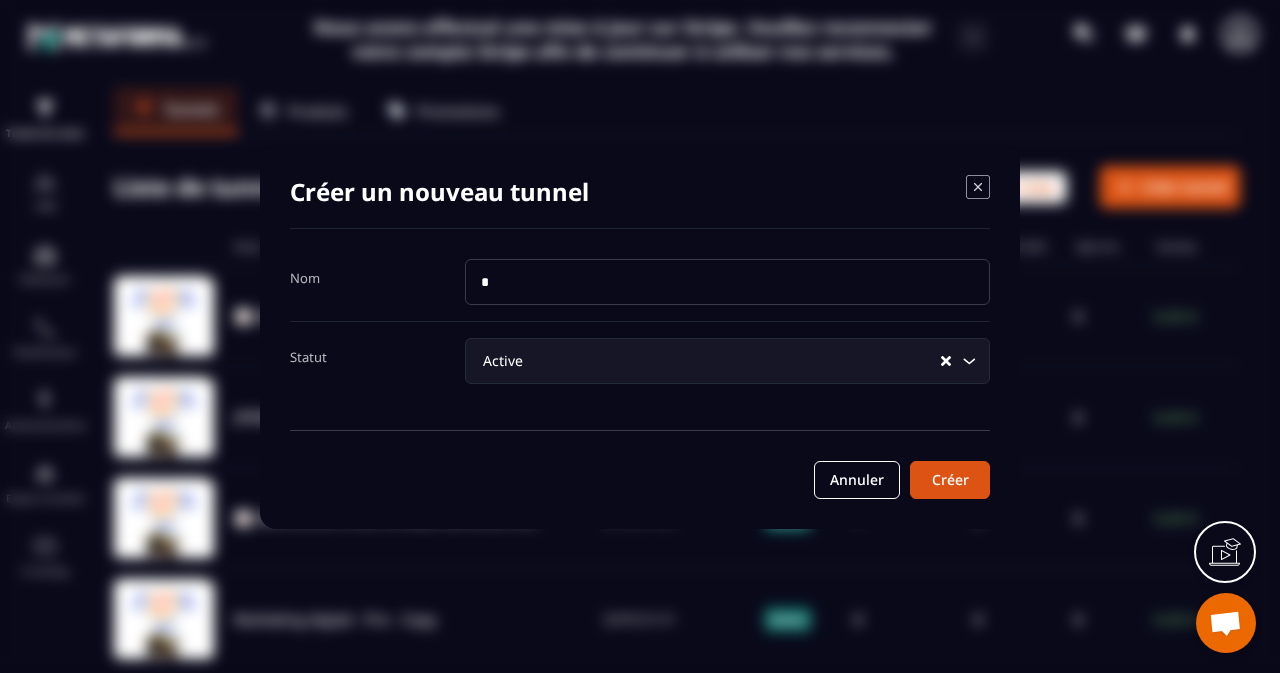 type on "******" 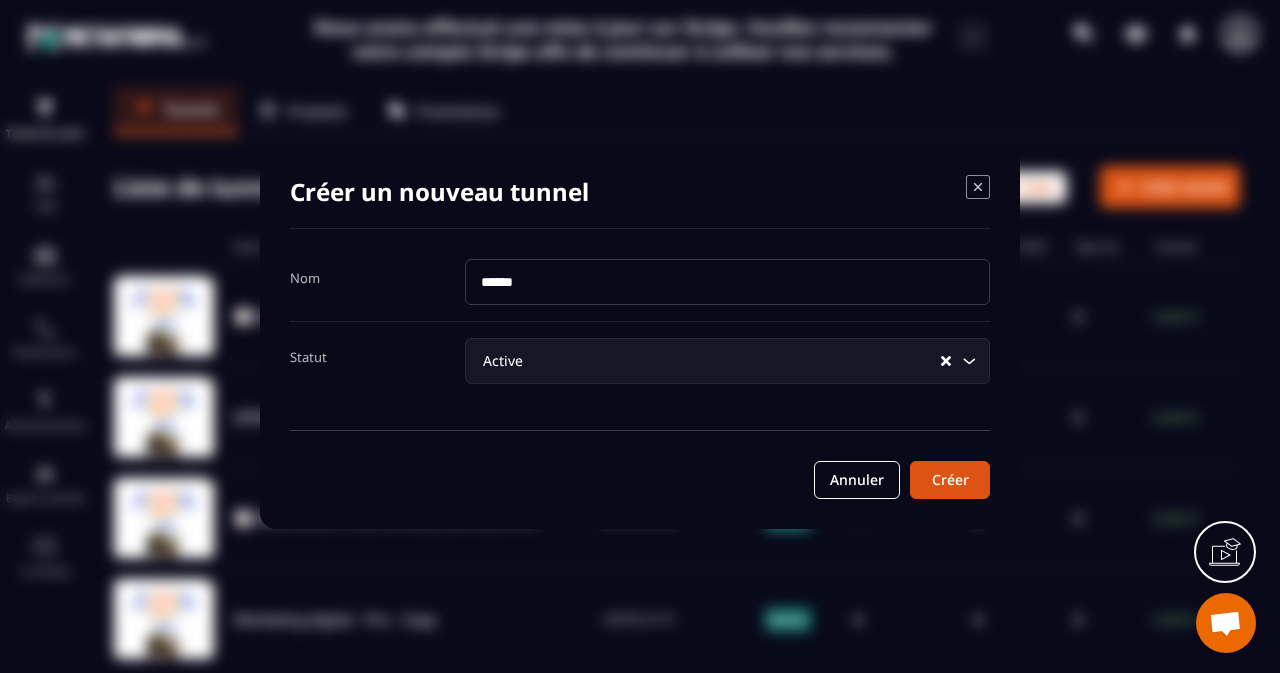 click 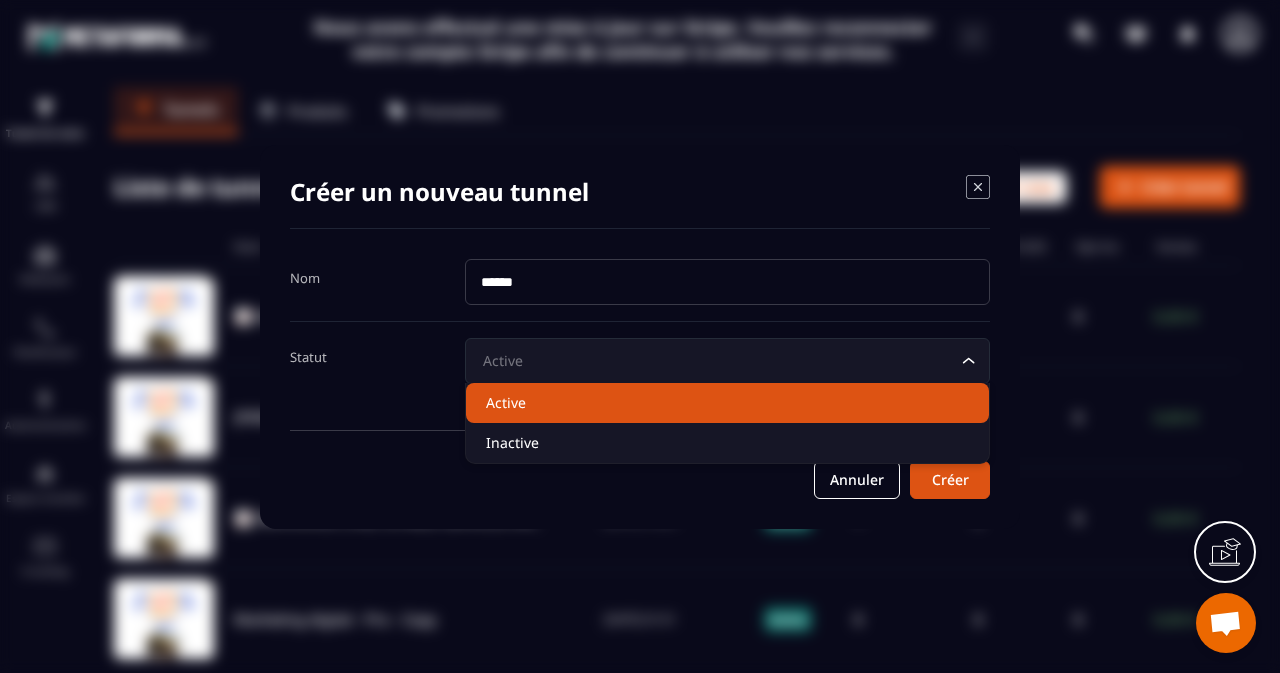 click 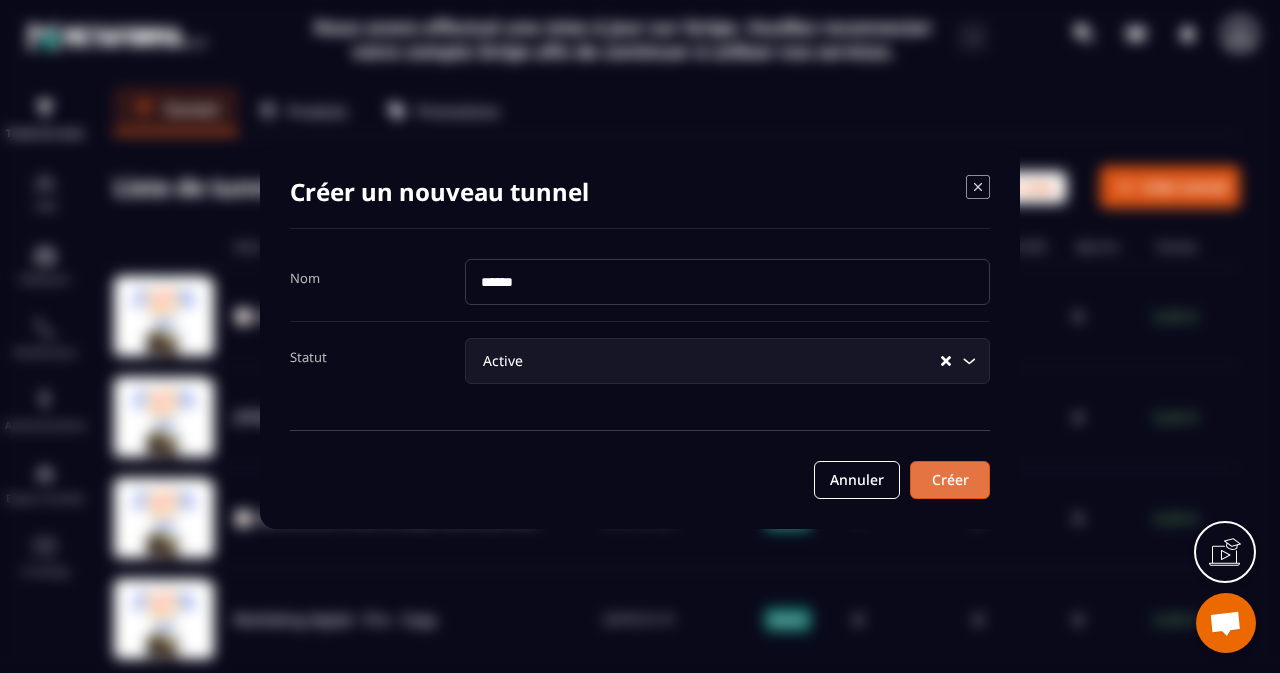 click on "Créer" at bounding box center (950, 480) 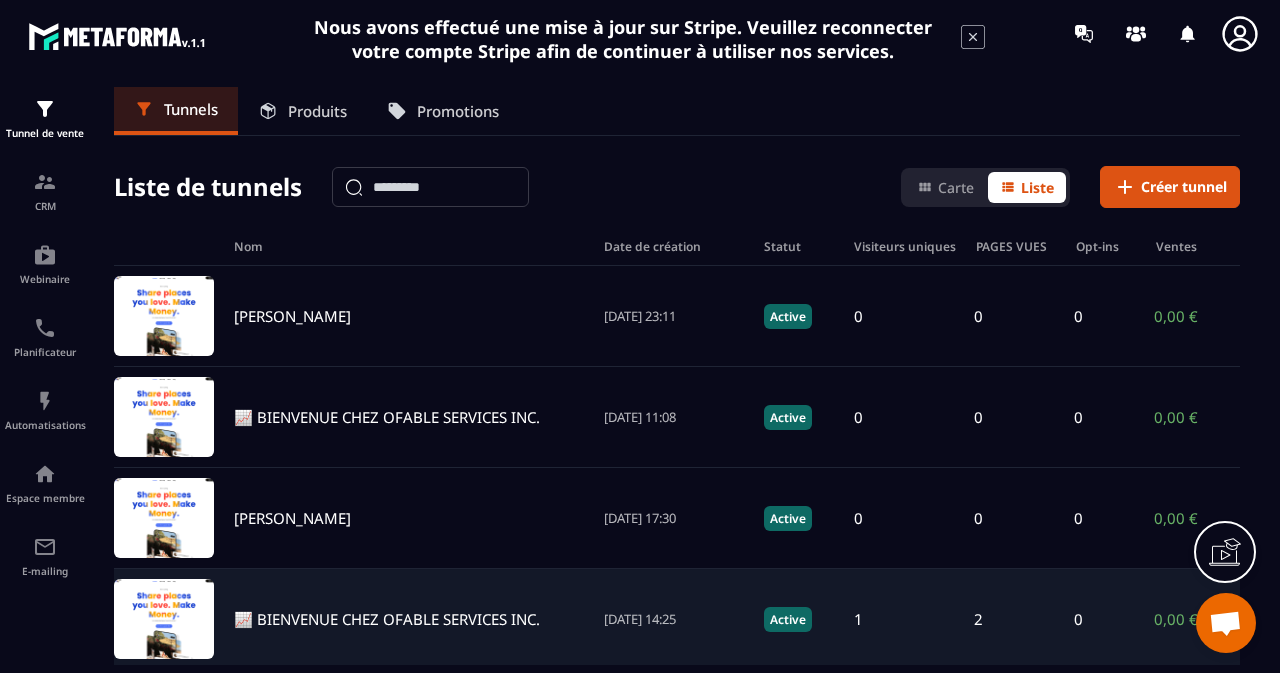 click on "📈 BIENVENUE CHEZ OFABLE SERVICES INC." at bounding box center (409, 619) 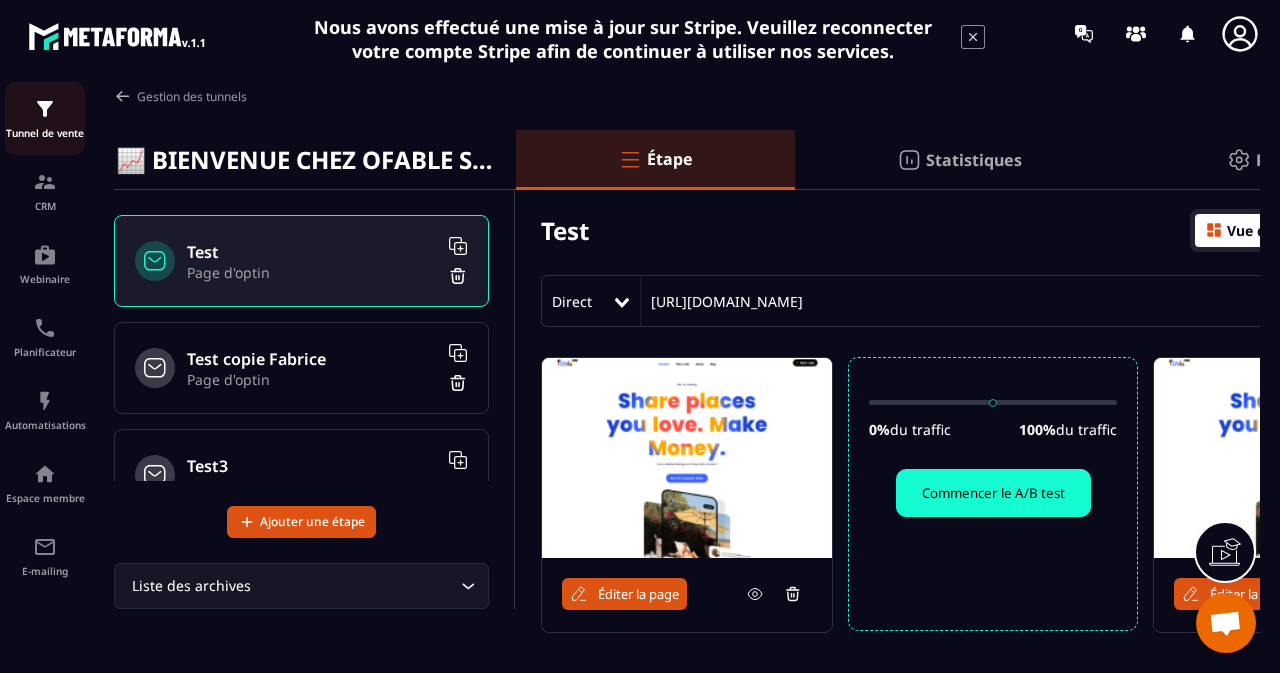 click at bounding box center [45, 109] 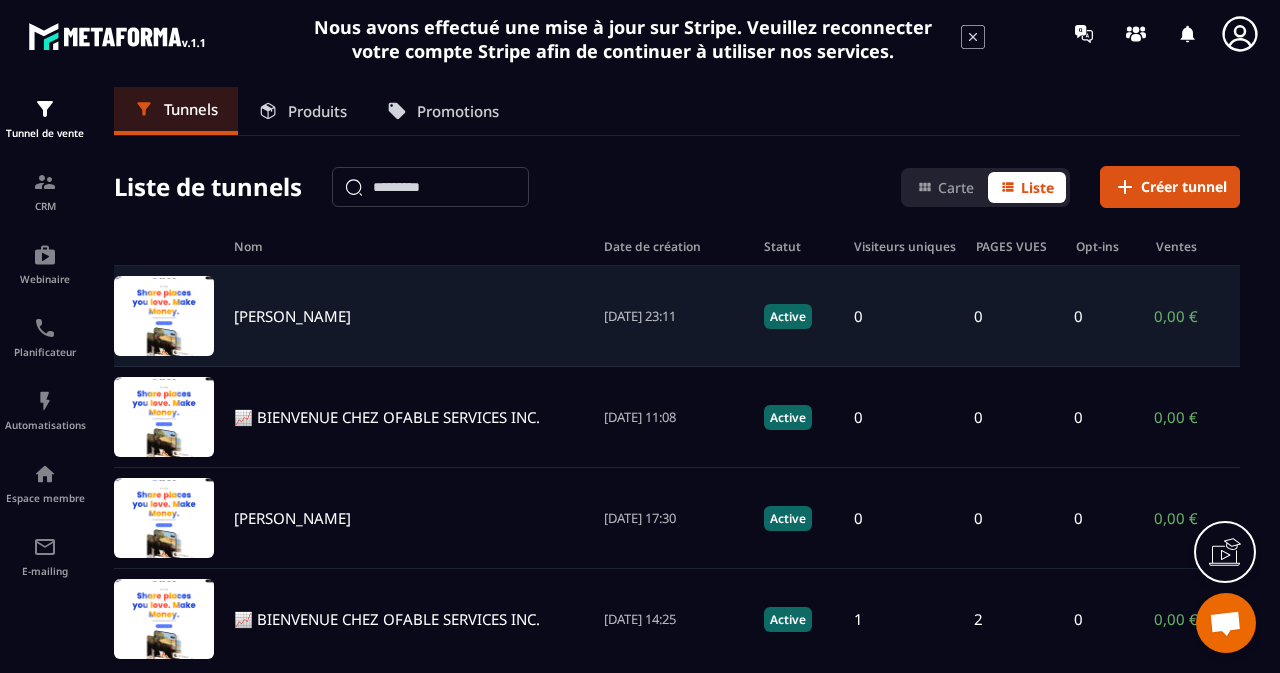click on "[DATE] 23:11" at bounding box center [674, 316] 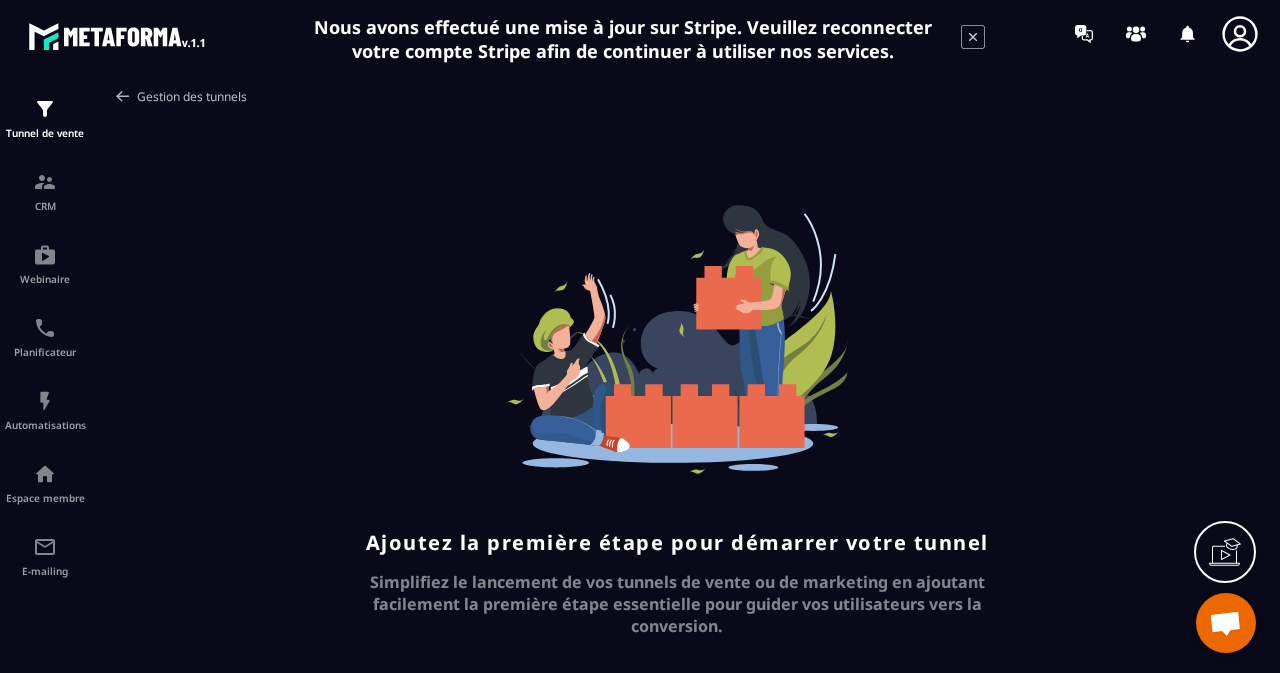 click on "Gestion des tunnels" at bounding box center (180, 96) 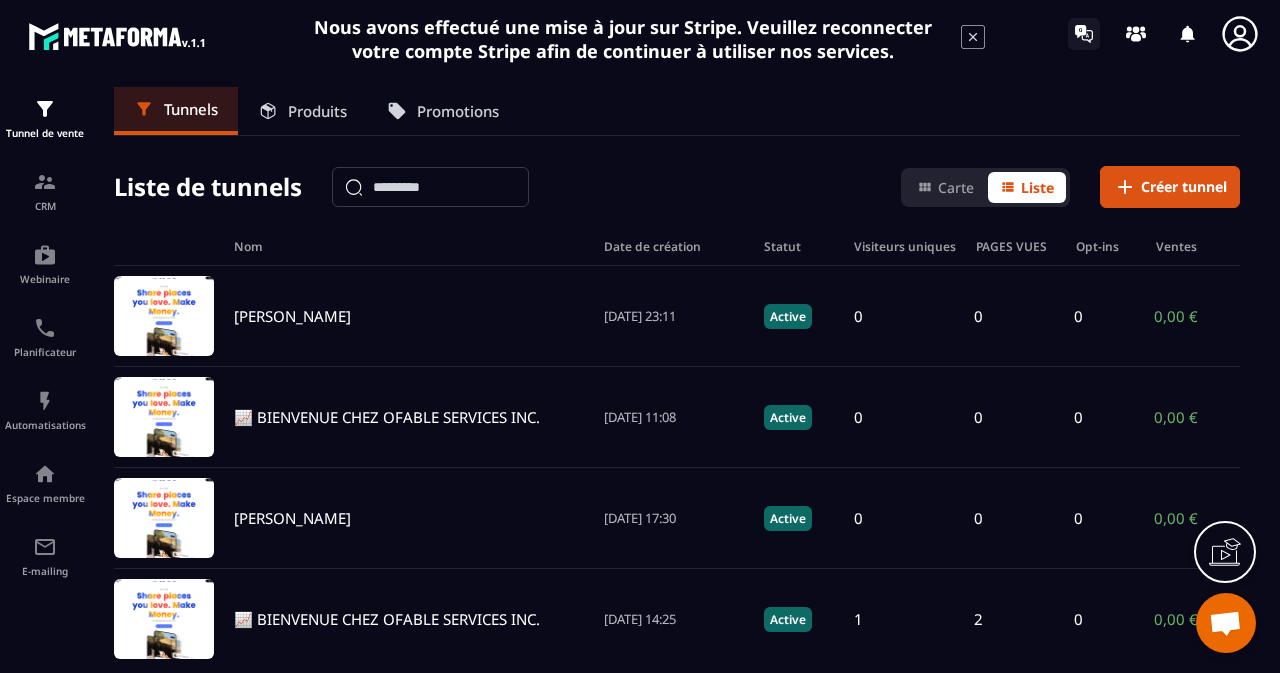click 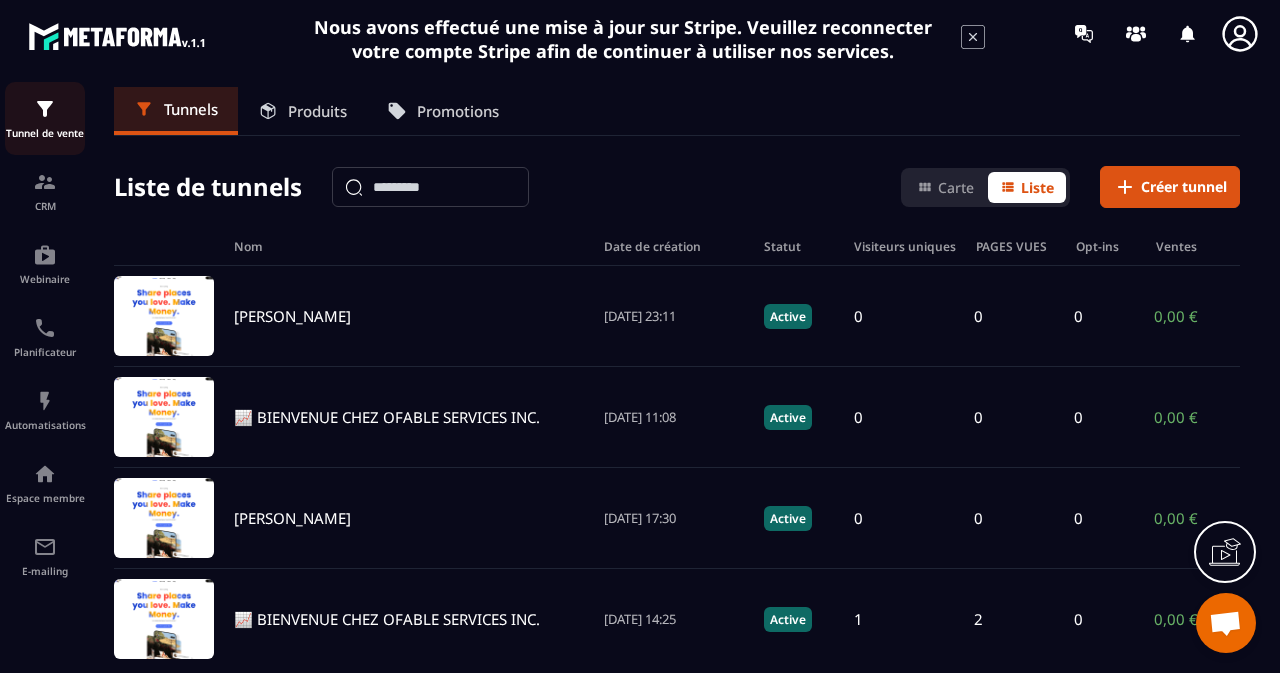click on "Tunnel de vente" at bounding box center [45, 133] 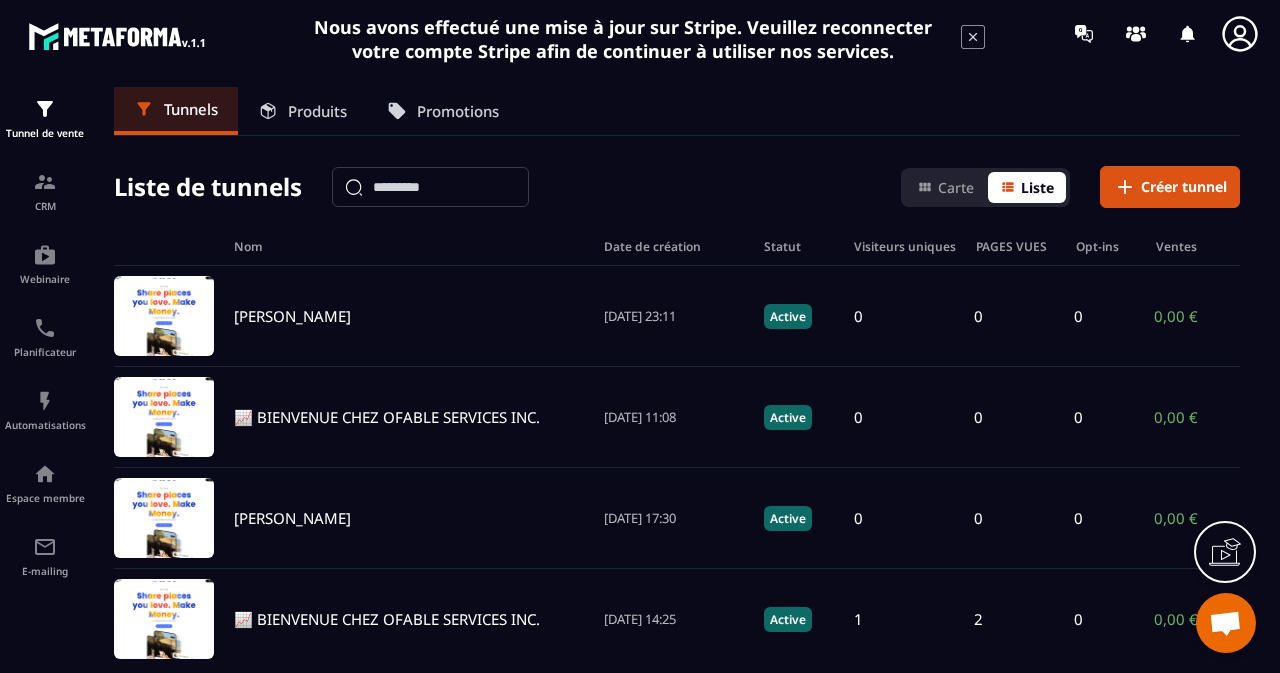 click on "Liste" at bounding box center [1037, 187] 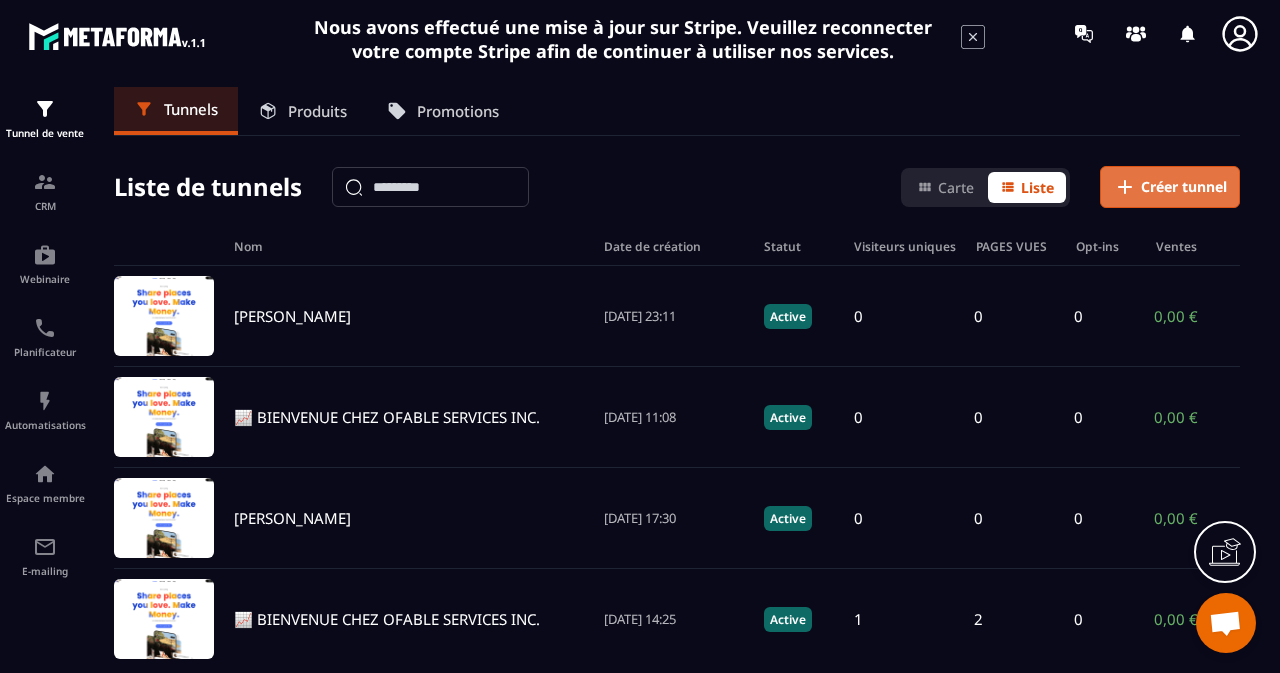 click 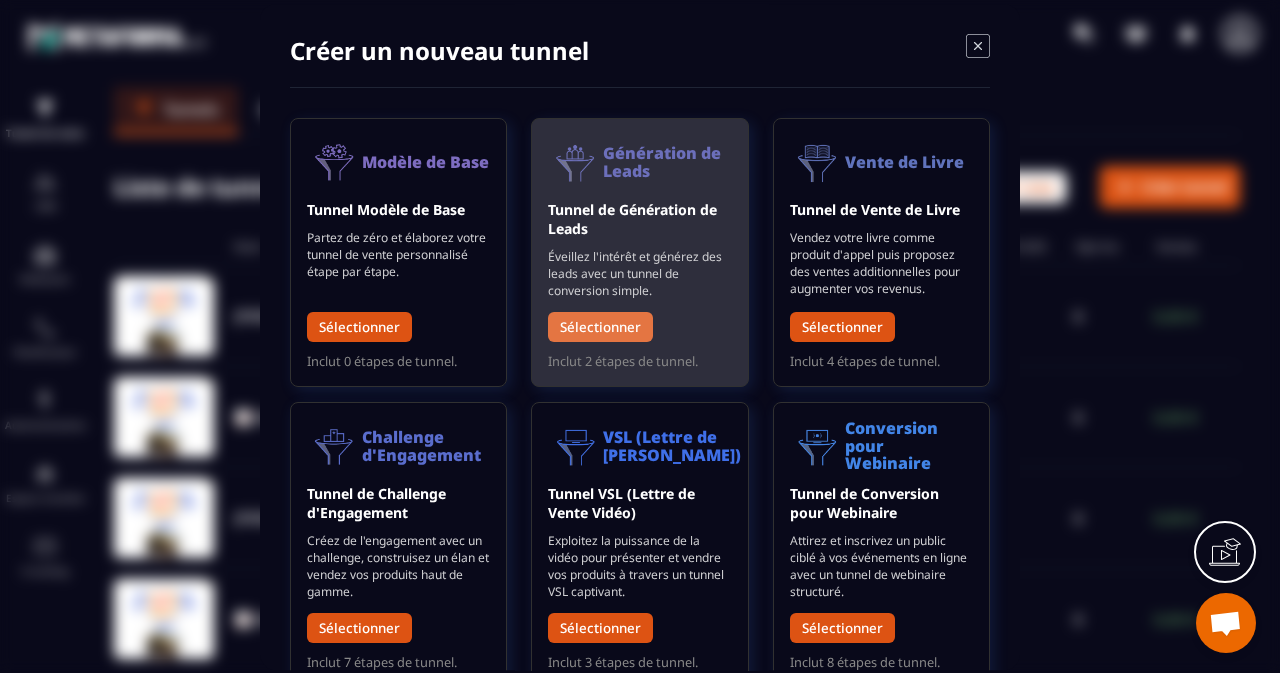 click on "Sélectionner" at bounding box center [600, 327] 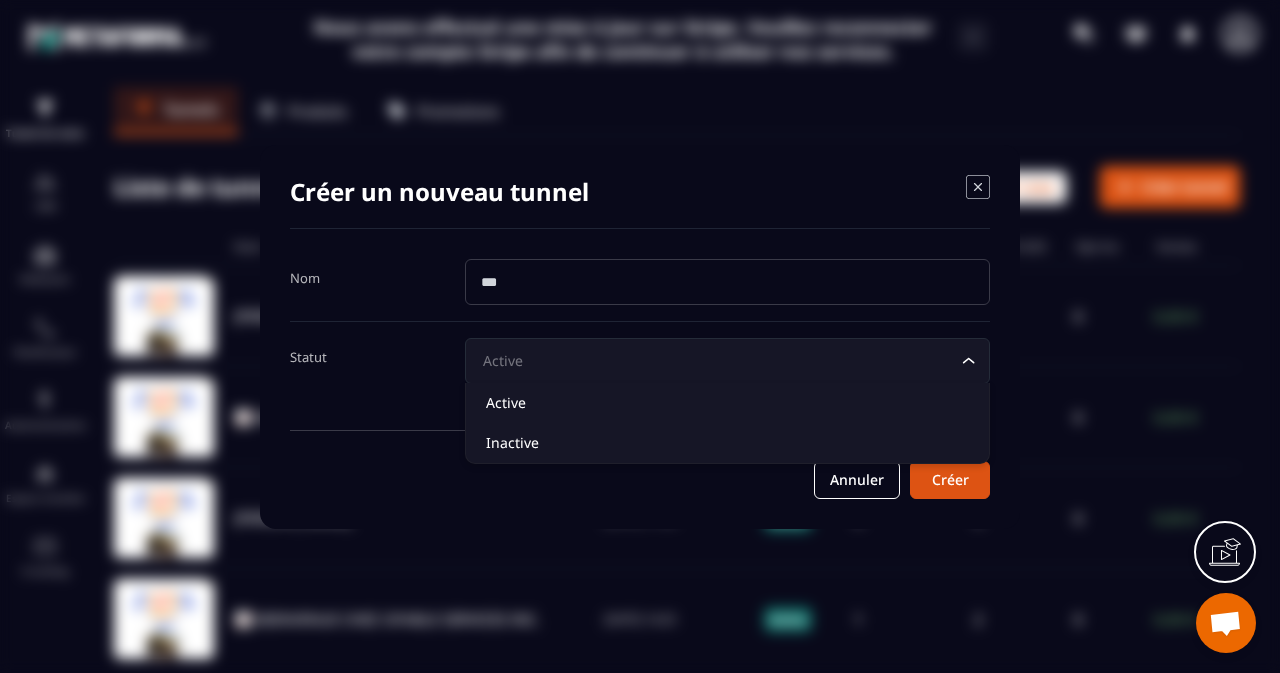 click 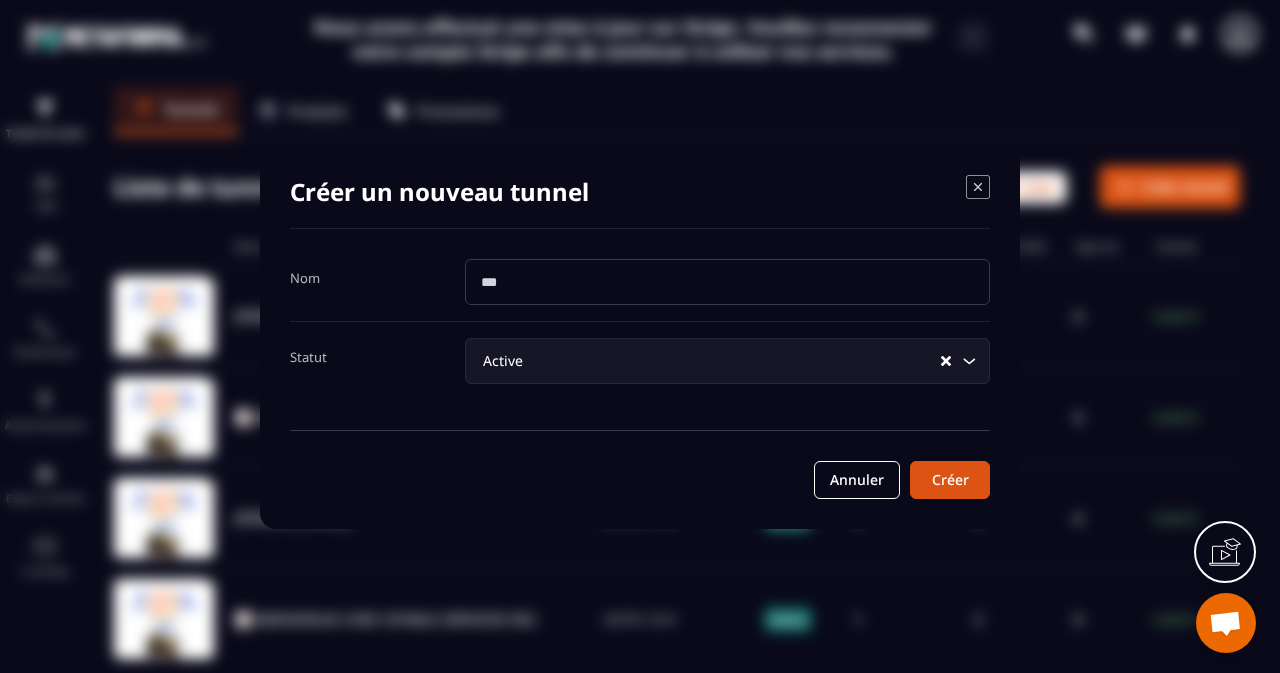 click 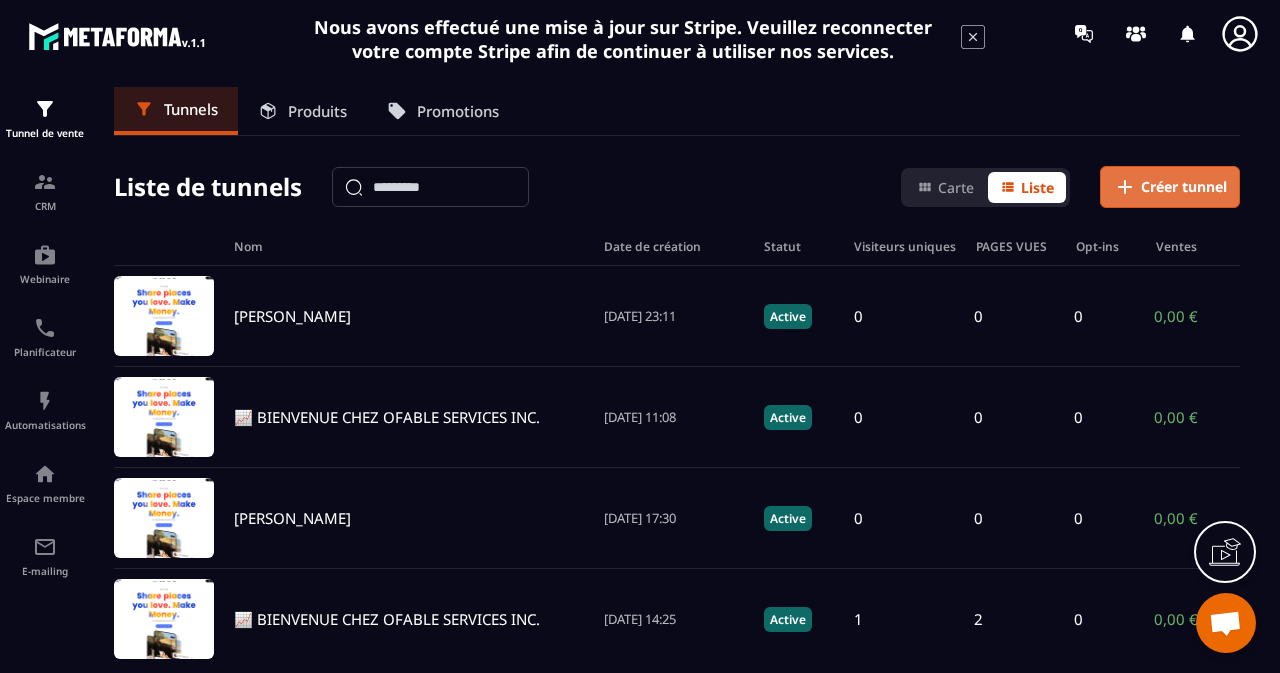 click 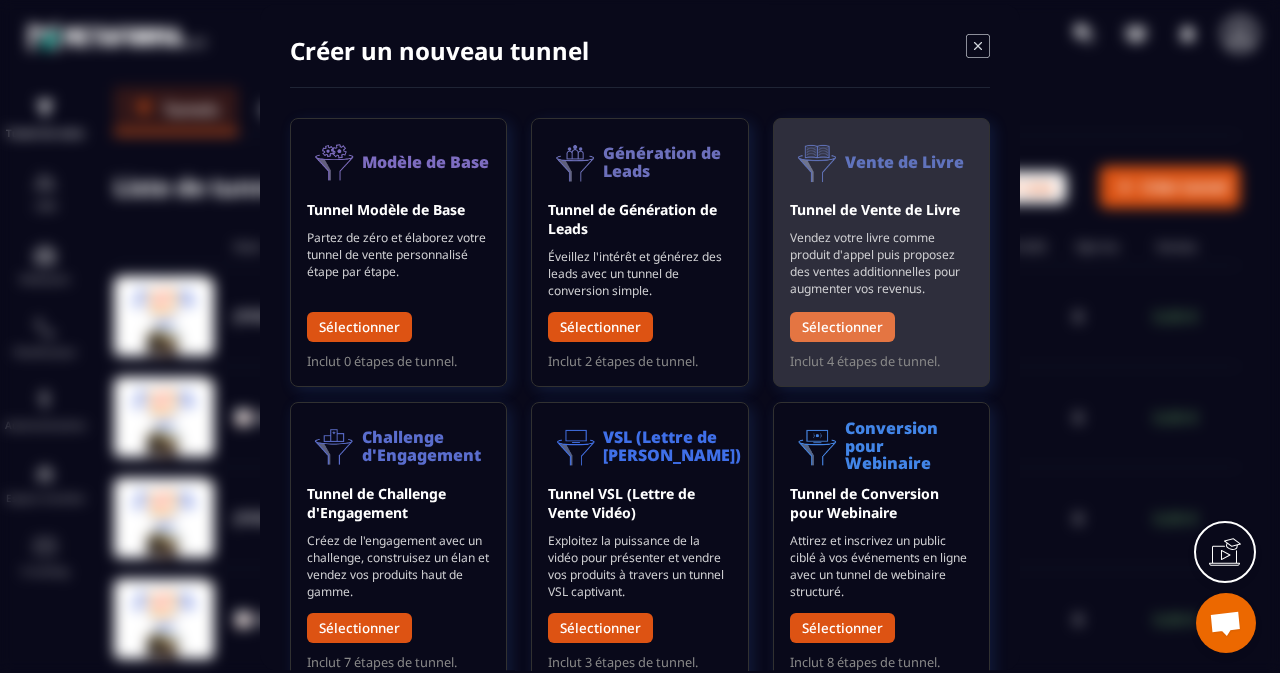 click on "Sélectionner" at bounding box center [842, 327] 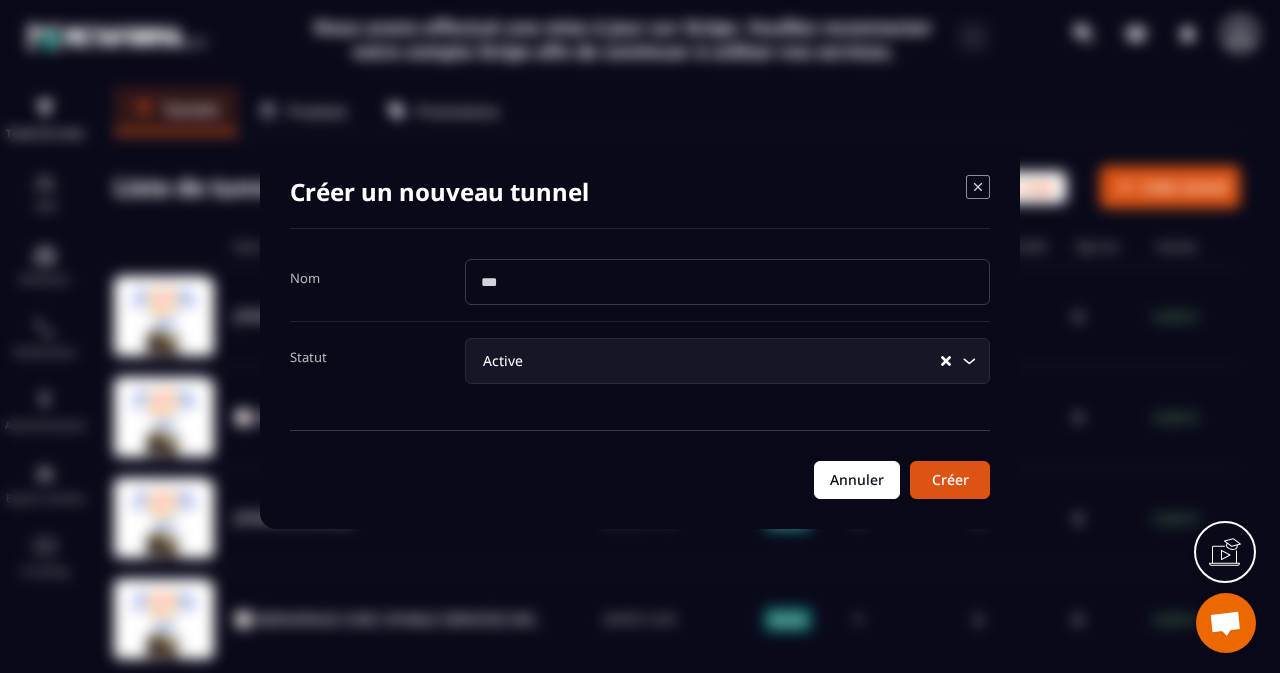 click on "Annuler" at bounding box center [857, 480] 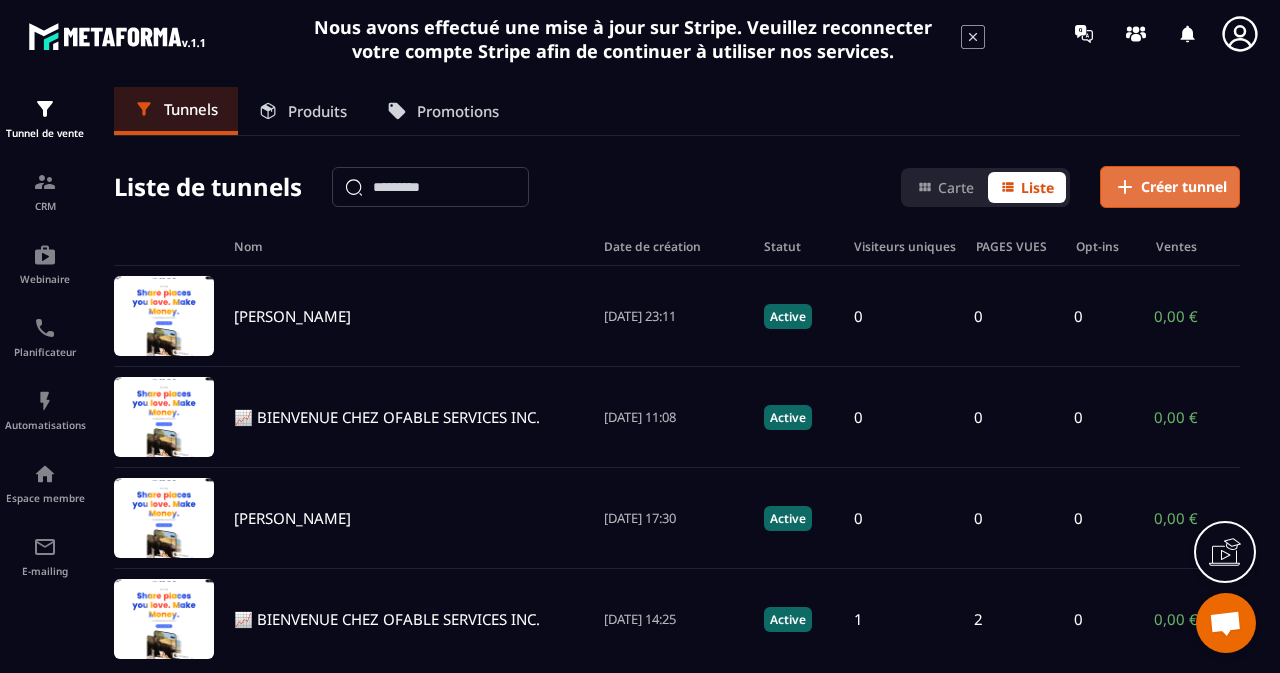 click 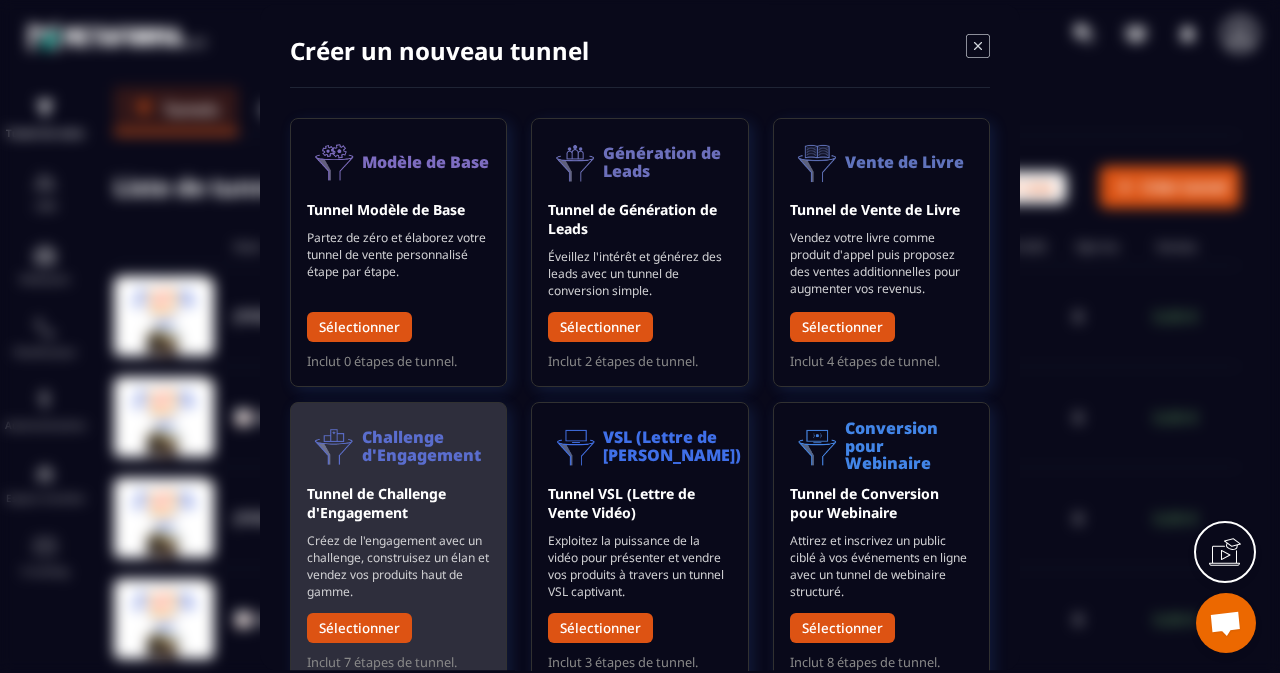 click on "Challenge d'Engagement" at bounding box center [426, 446] 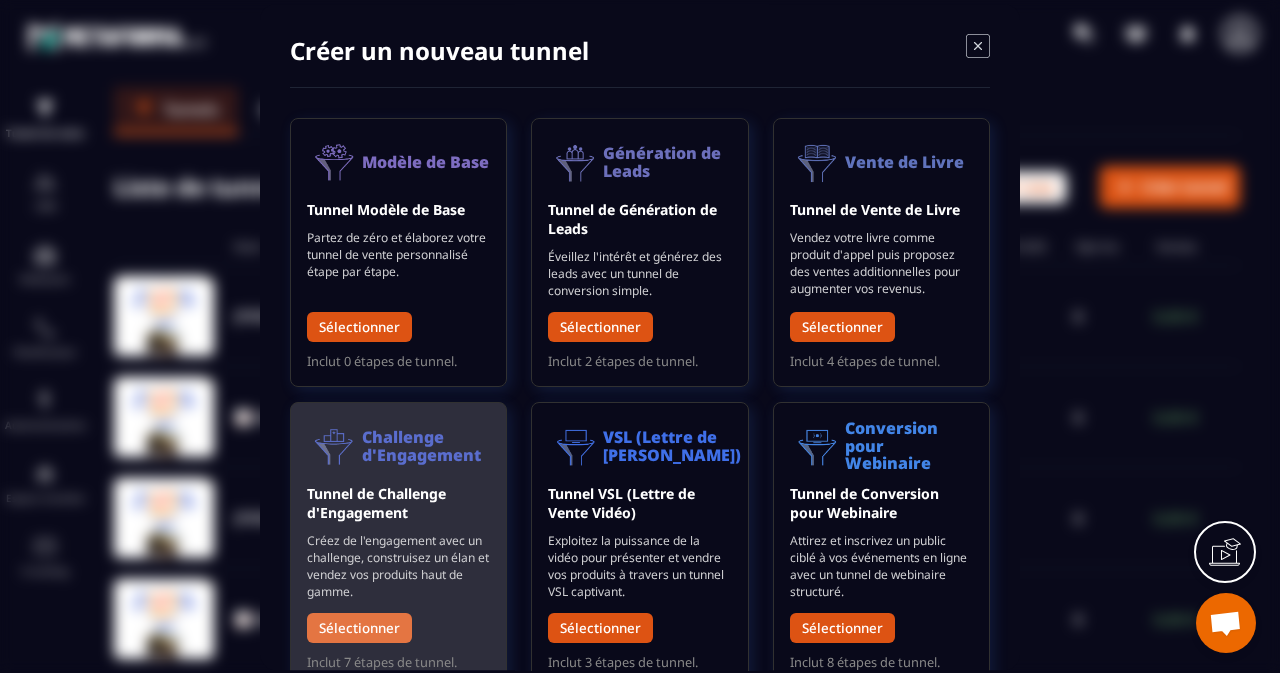 click on "Sélectionner" at bounding box center (359, 628) 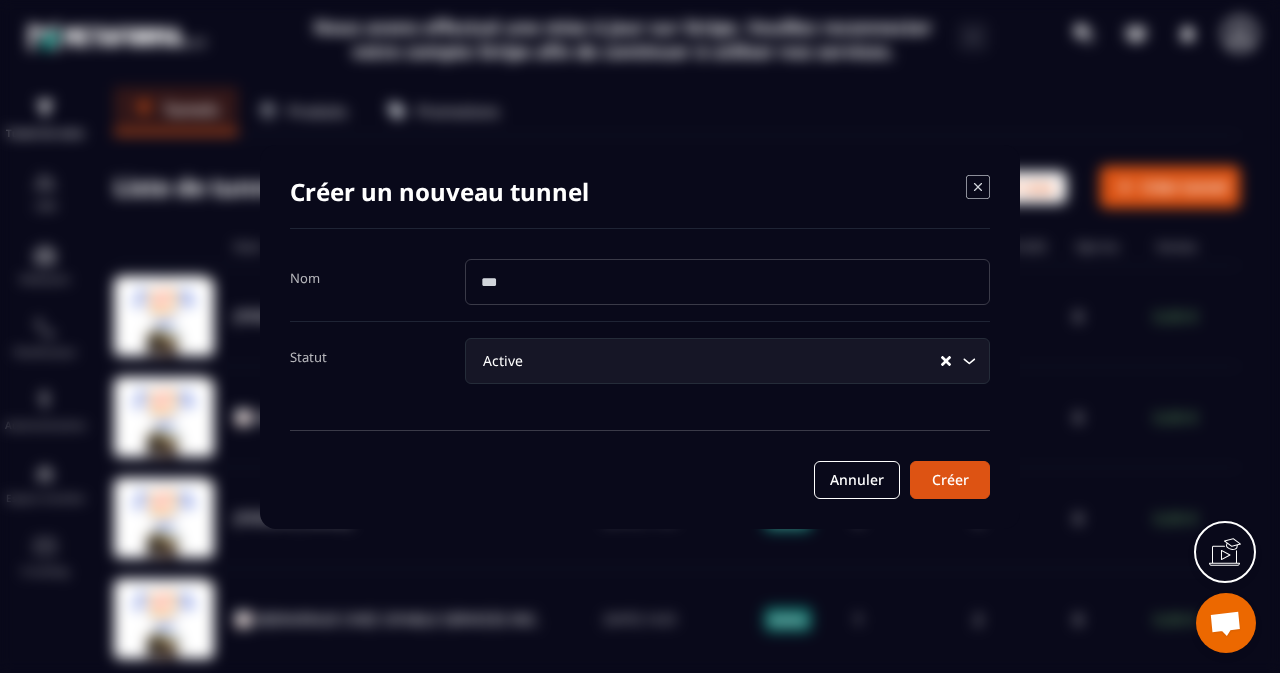 click 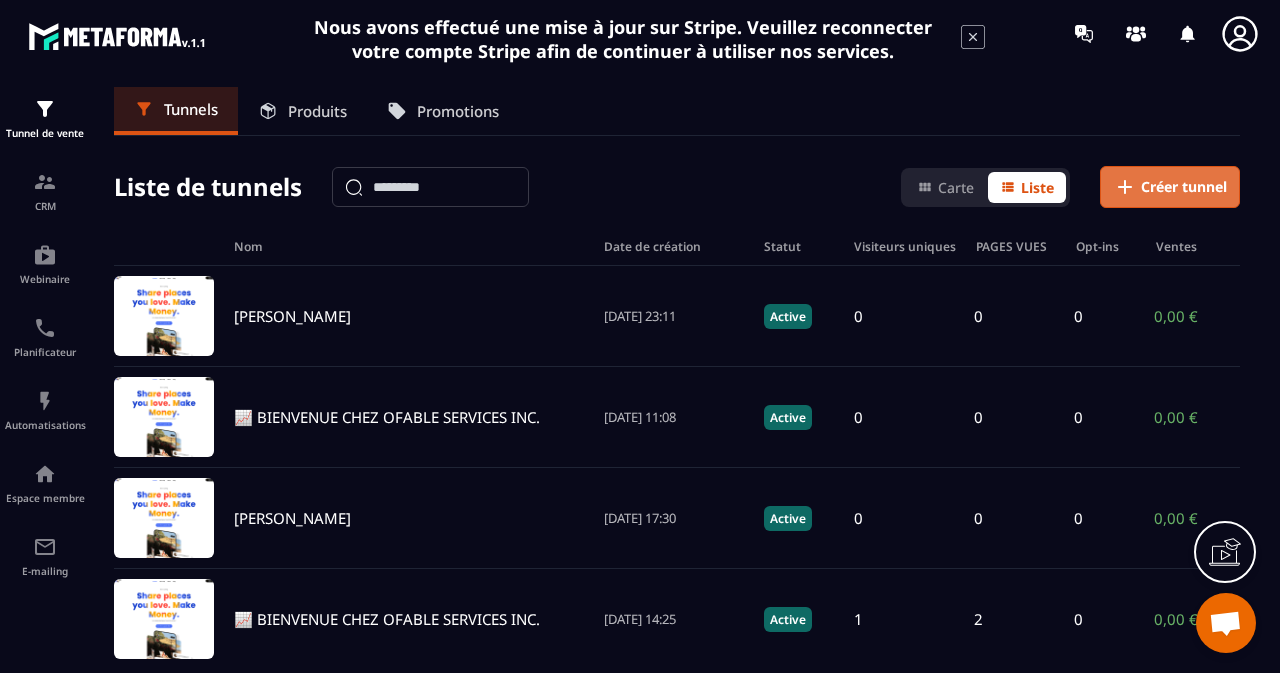 click 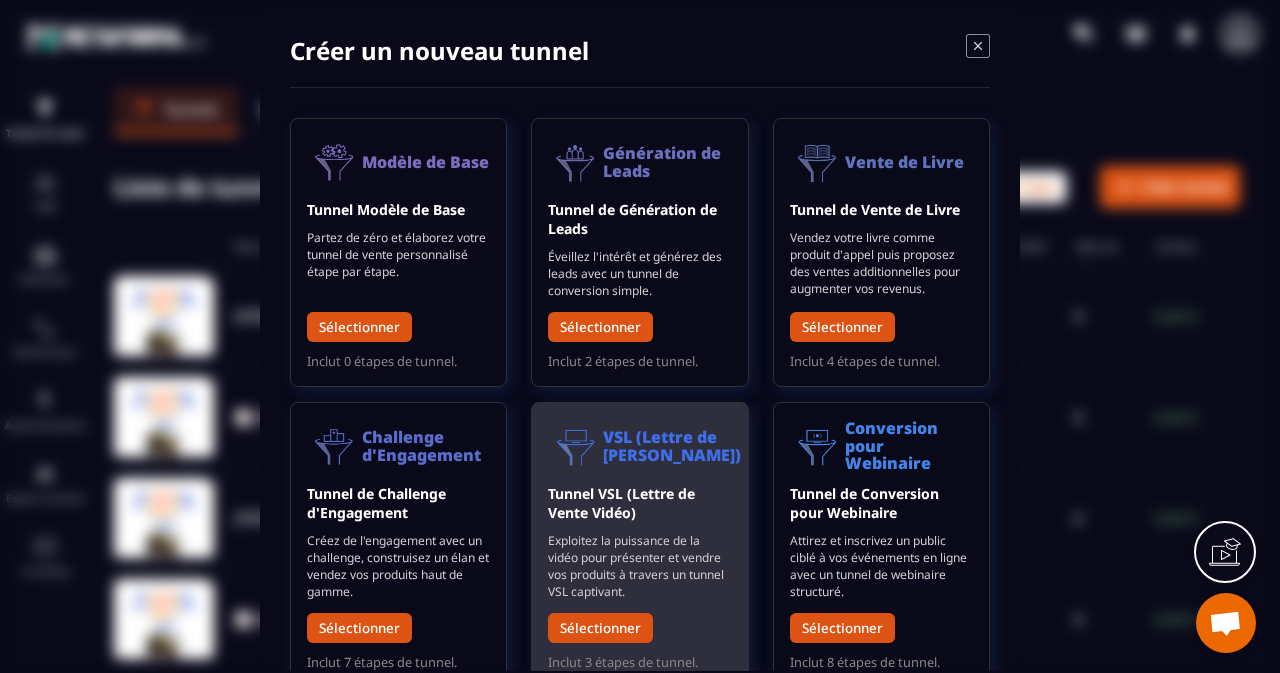 click on "Exploitez la puissance de la vidéo pour présenter et vendre vos produits à travers un tunnel VSL captivant." at bounding box center (639, 566) 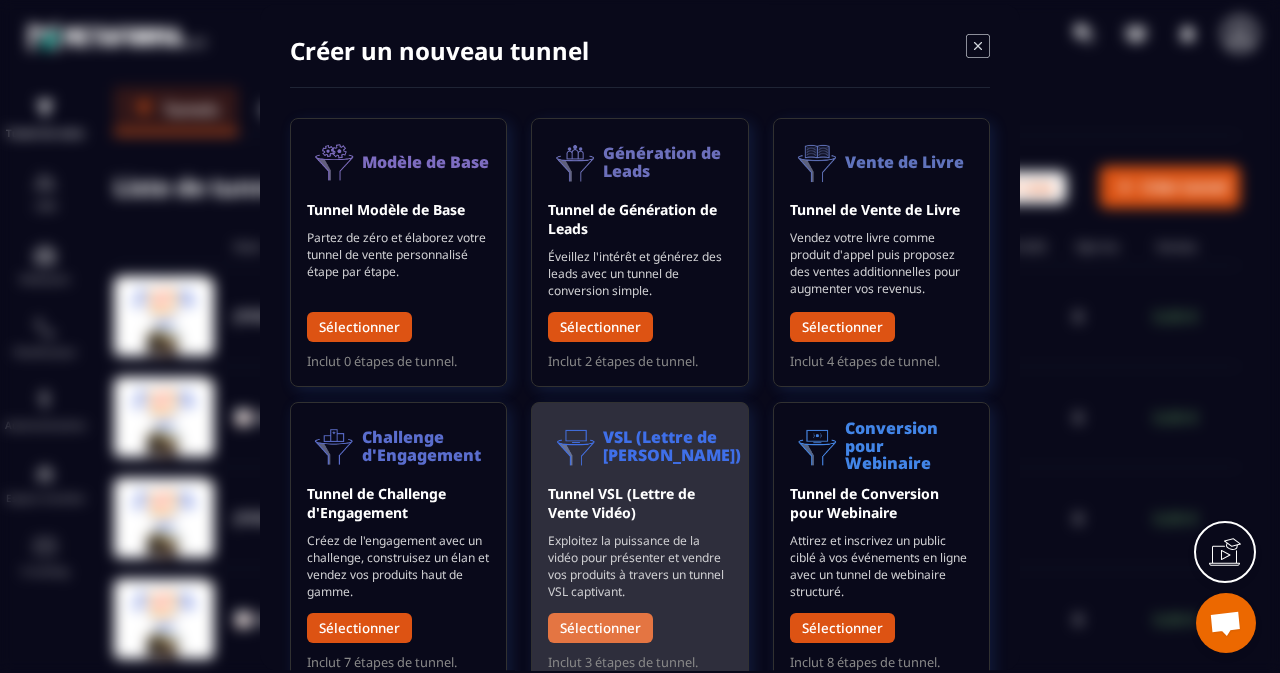 click on "Sélectionner" at bounding box center [600, 628] 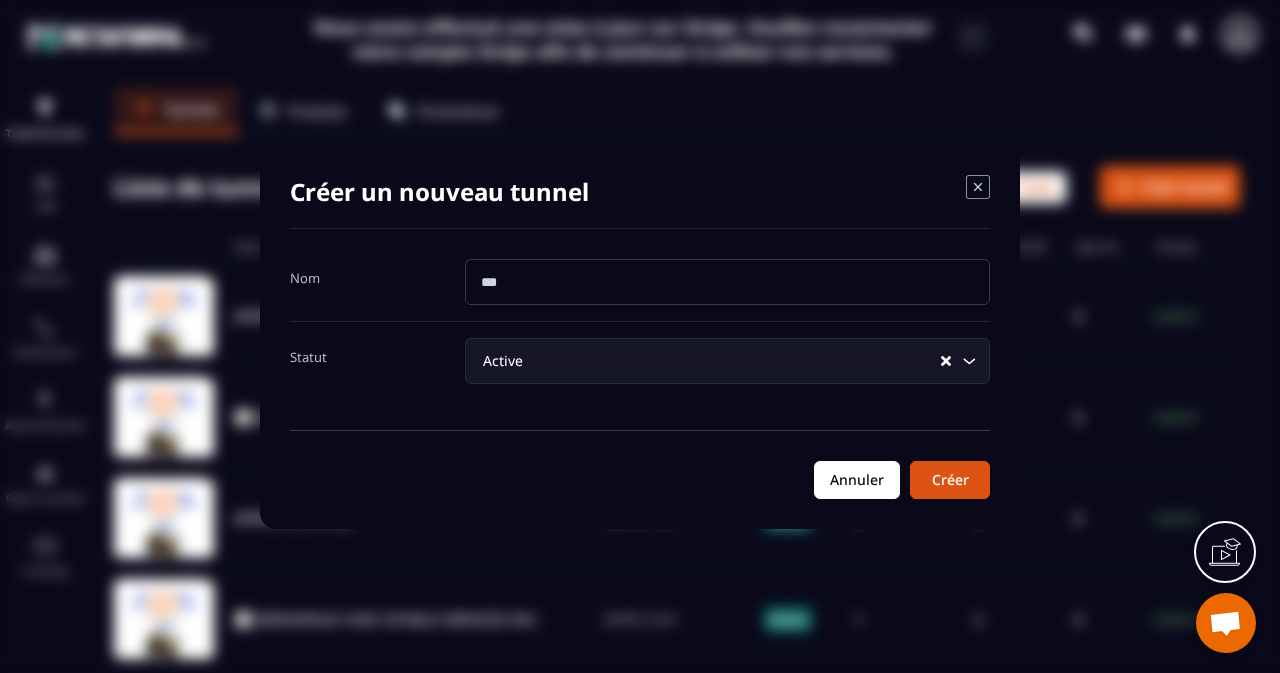click on "Annuler" at bounding box center (857, 480) 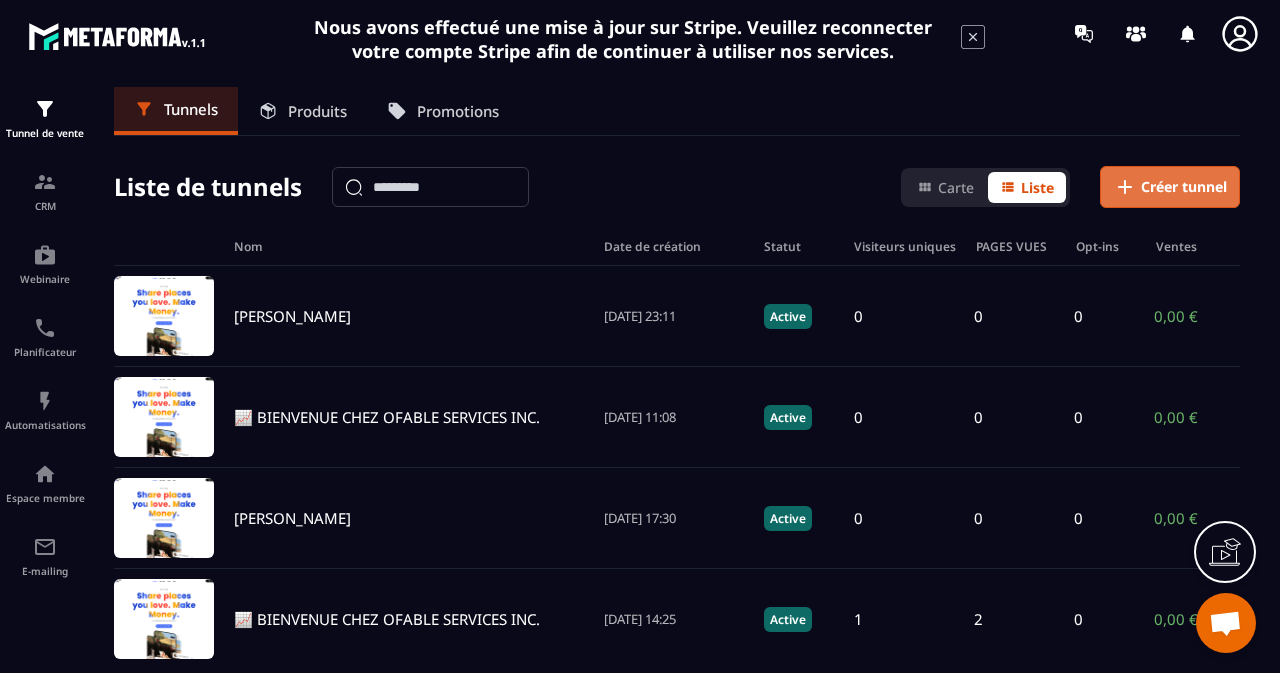 click 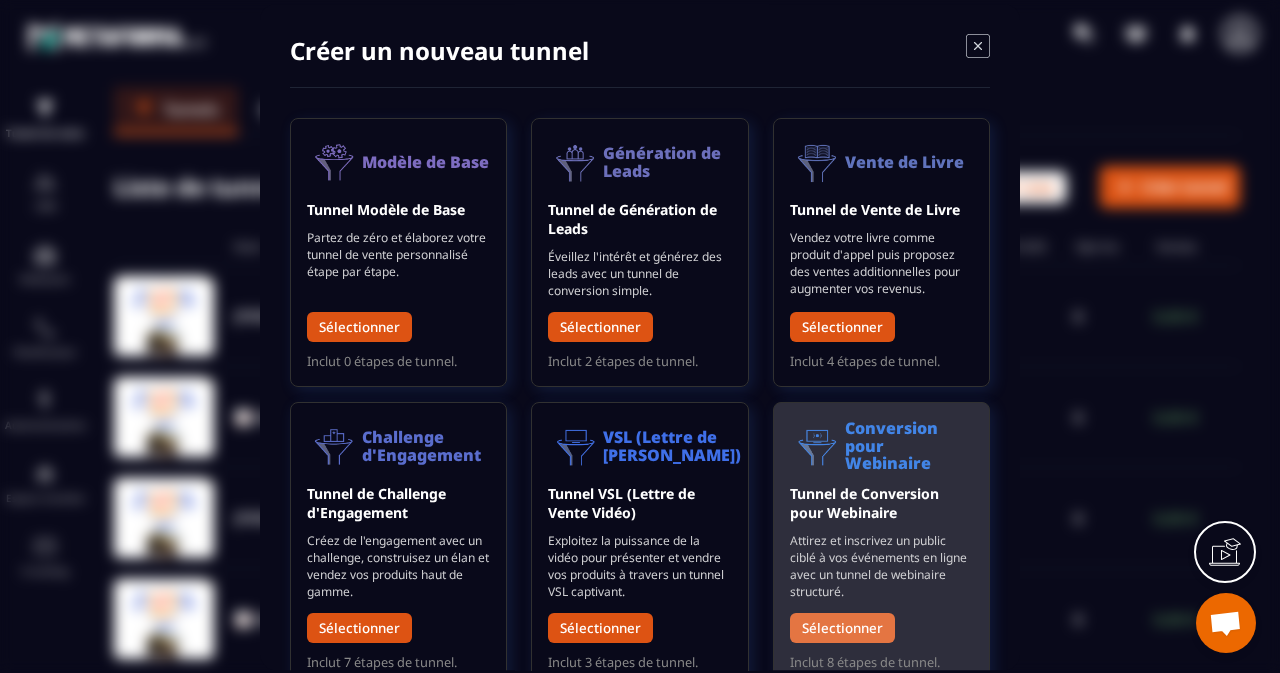 click on "Sélectionner" at bounding box center [842, 628] 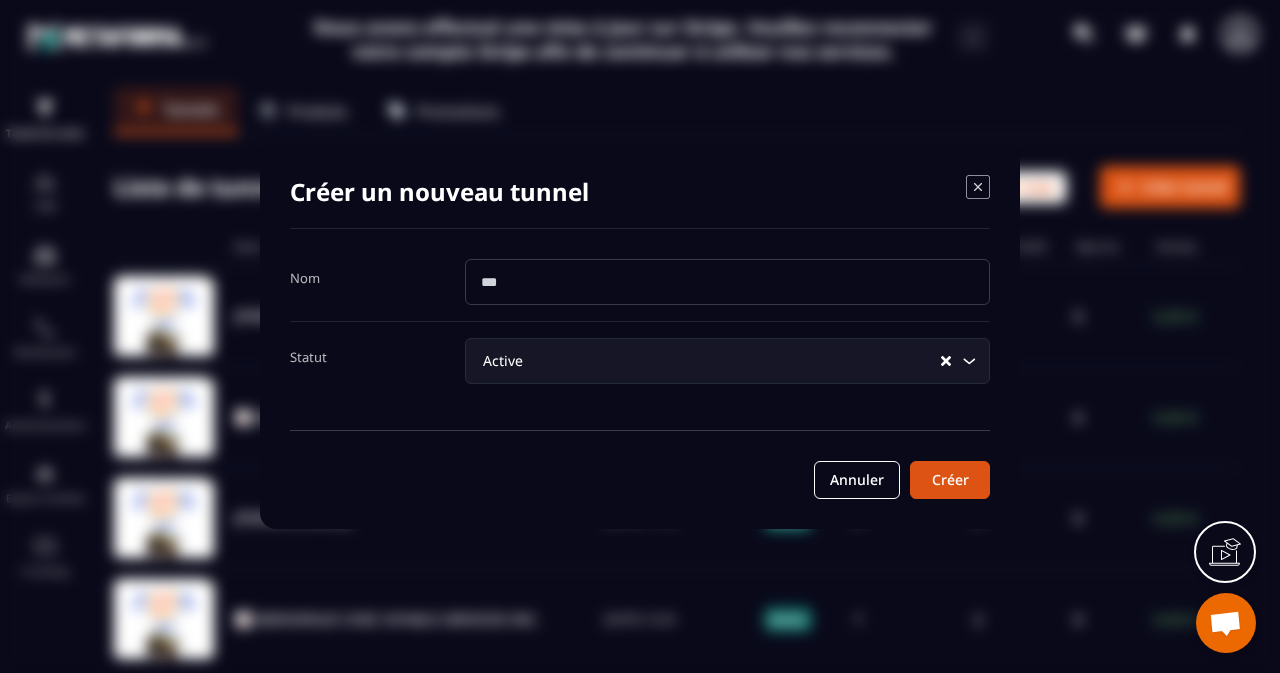 click 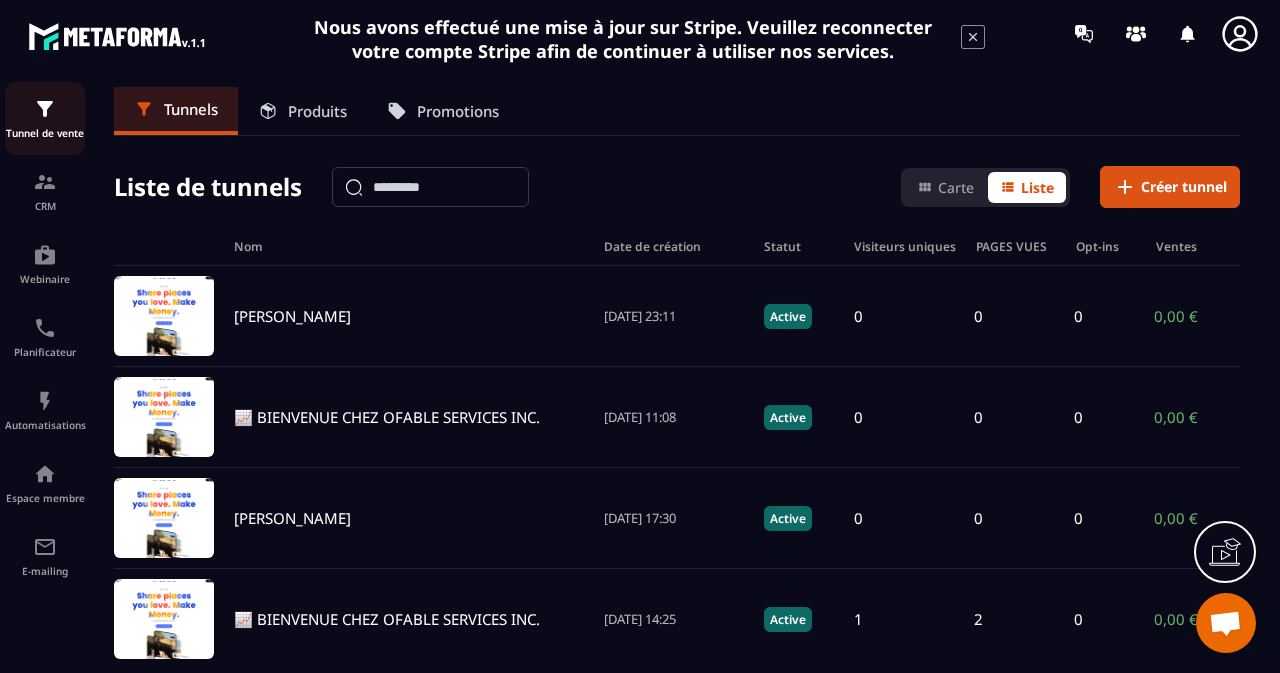 click at bounding box center [45, 109] 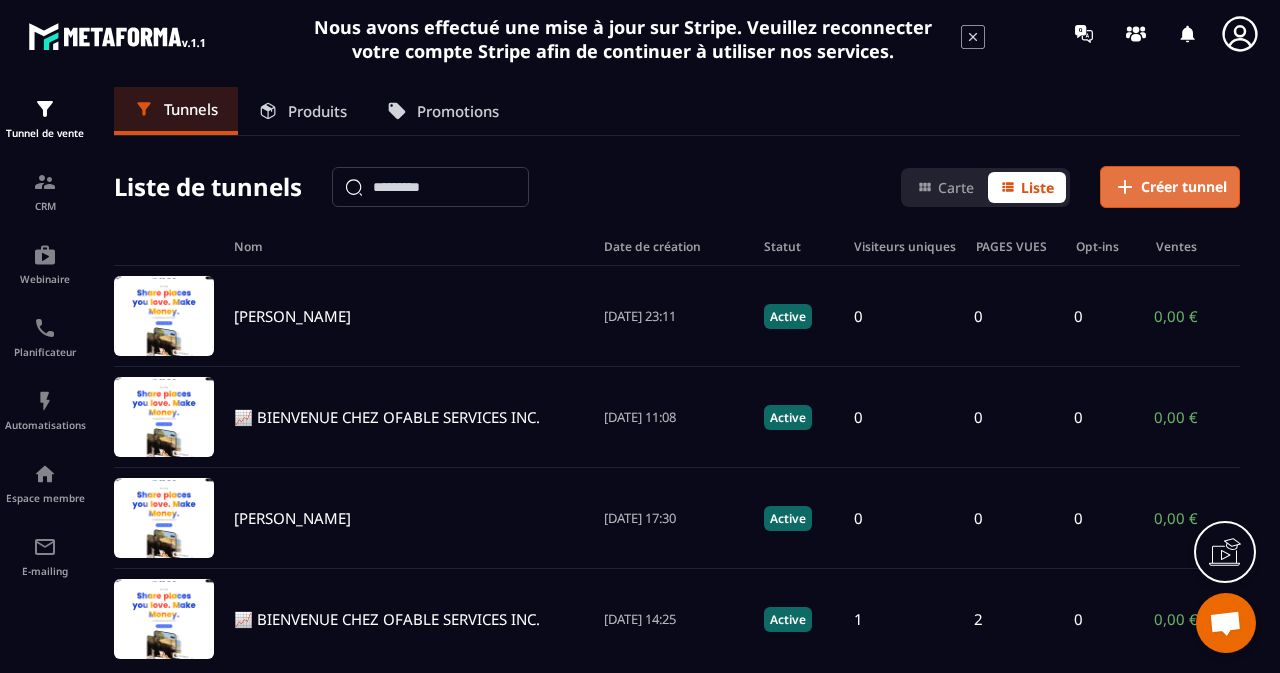 click 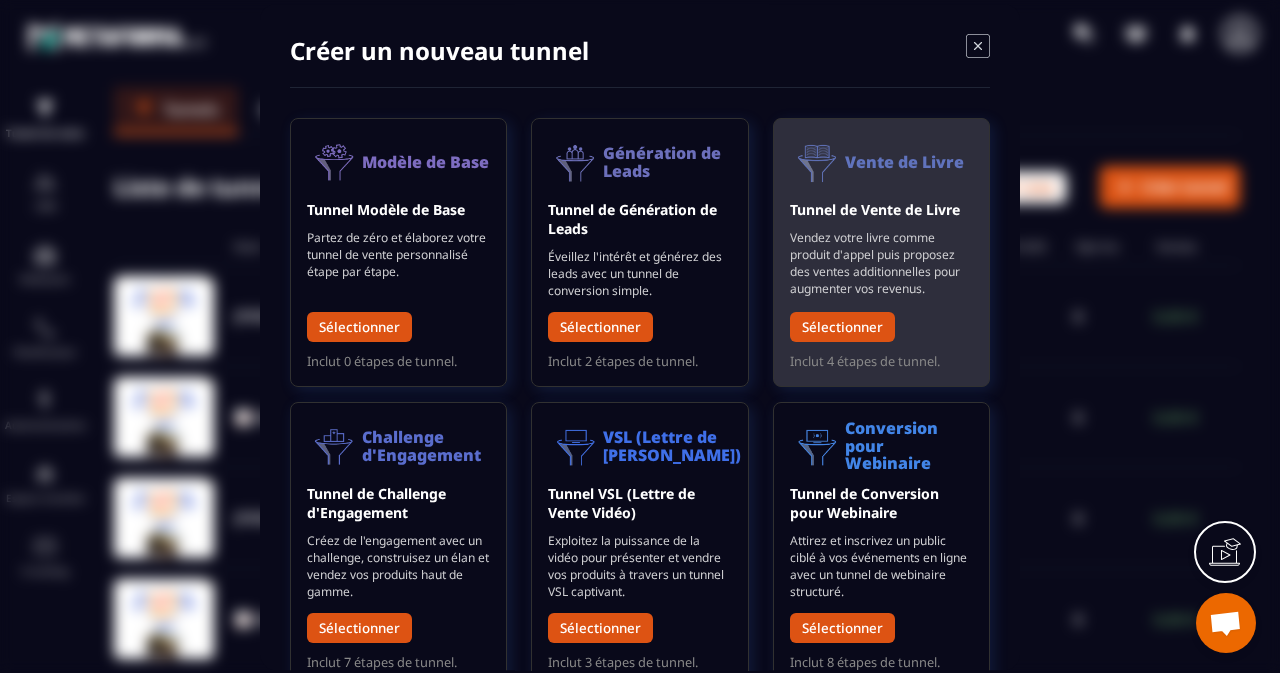 click on "Vendez votre livre comme produit d'appel puis proposez des ventes additionnelles pour augmenter vos revenus." at bounding box center [881, 263] 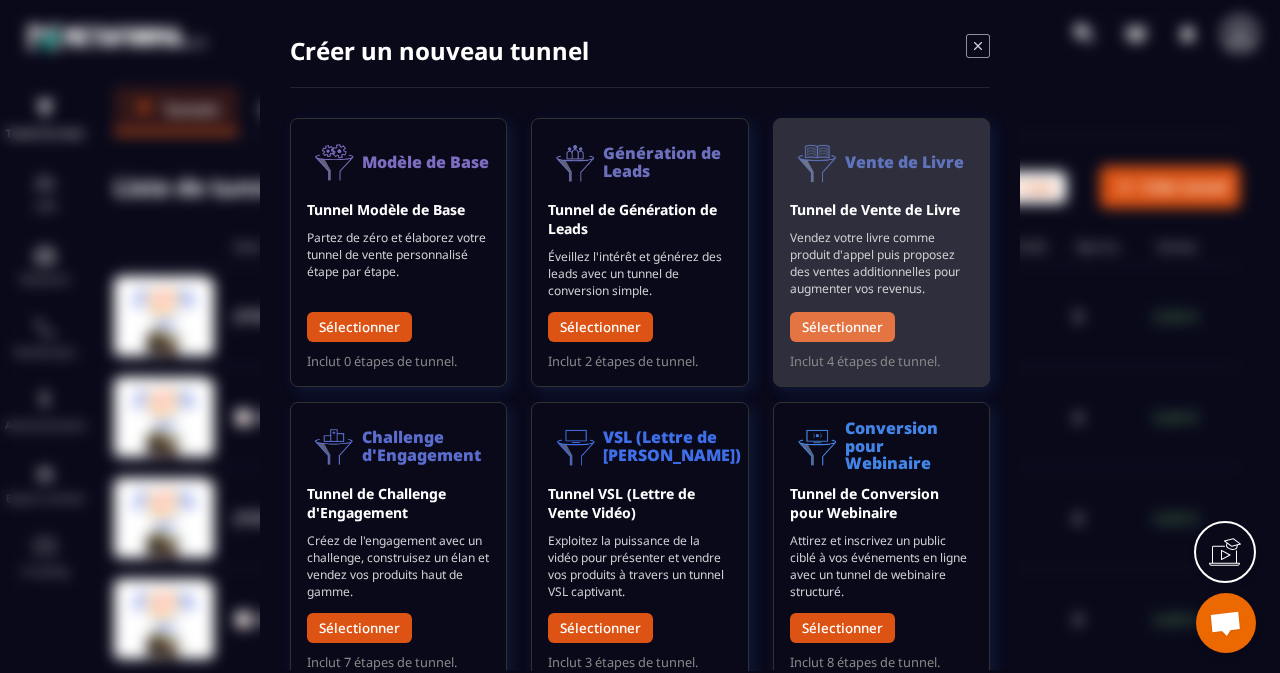 click on "Sélectionner" at bounding box center (842, 327) 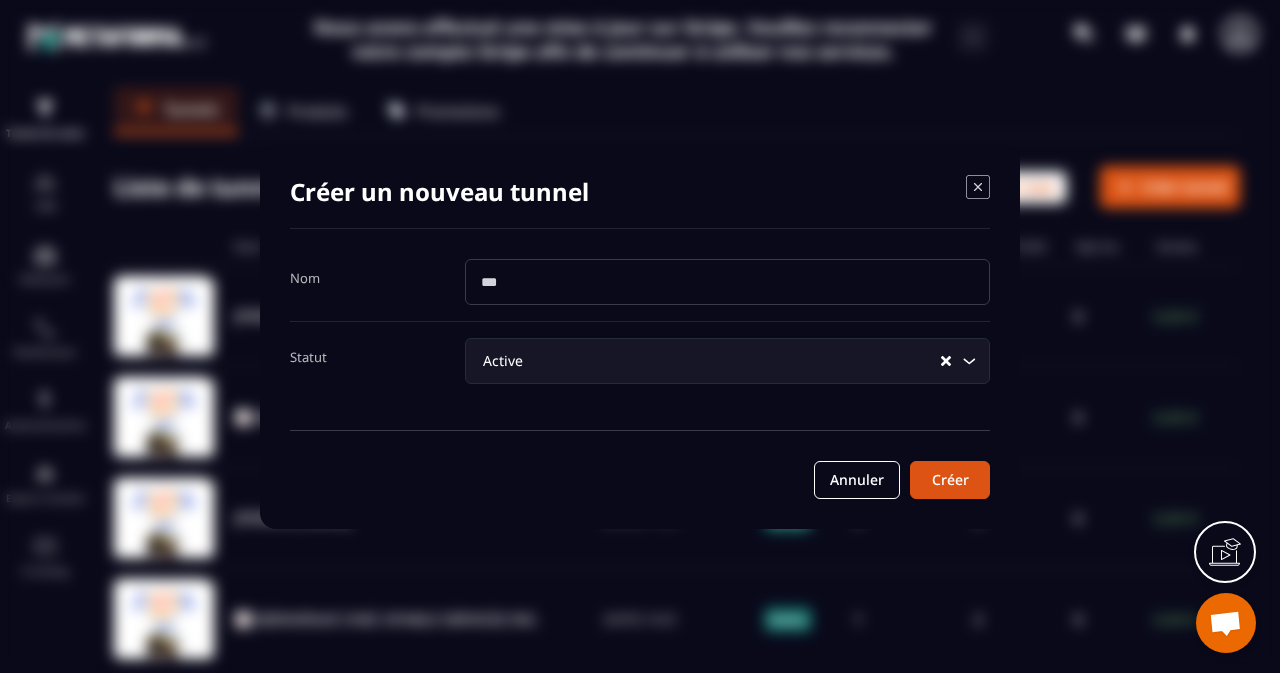 click at bounding box center (727, 282) 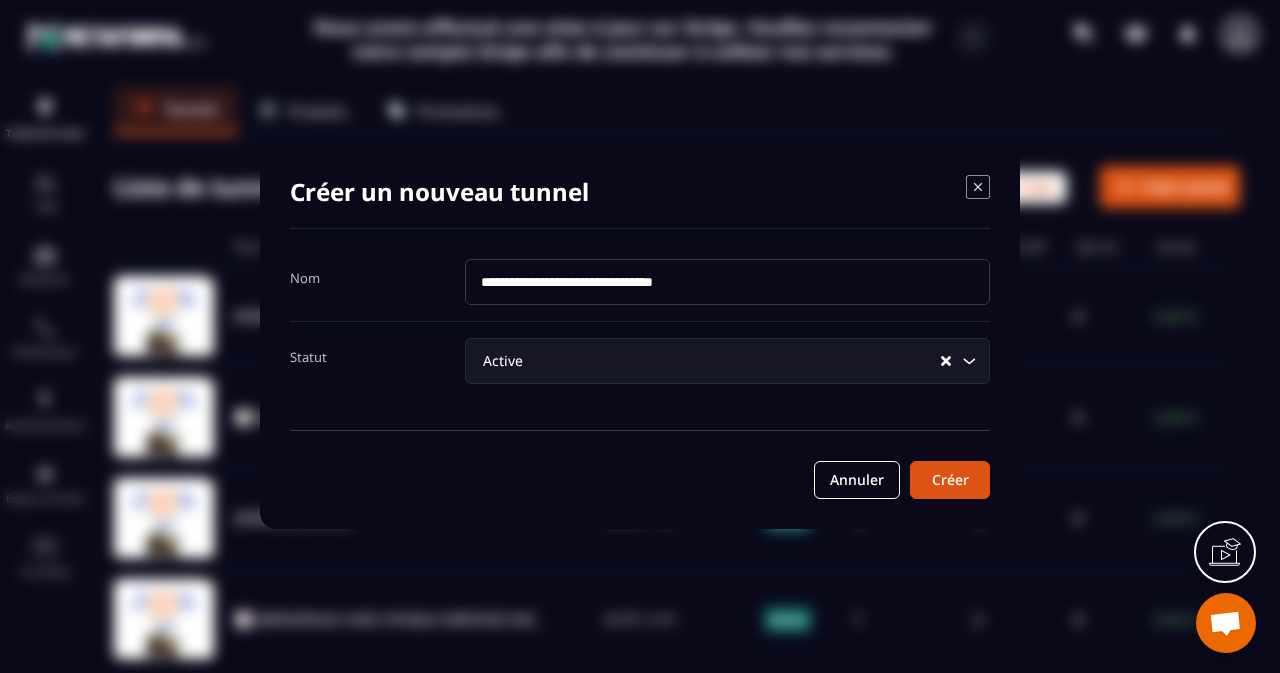 type on "**********" 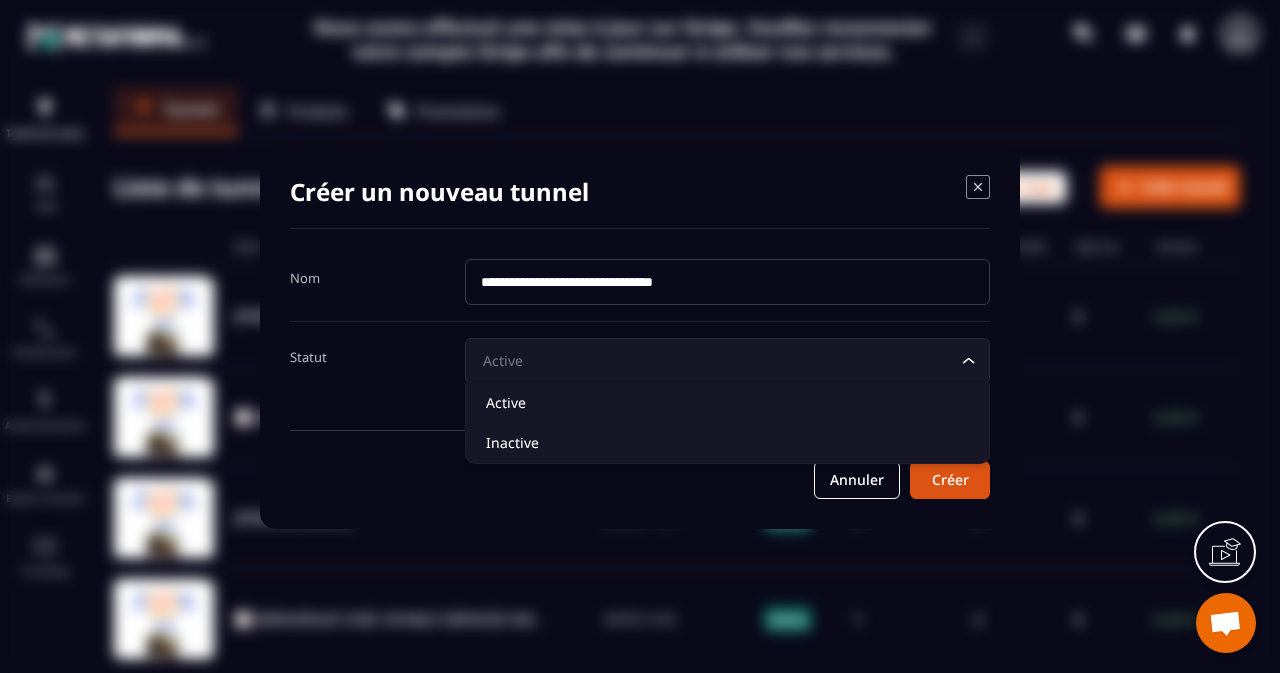 click 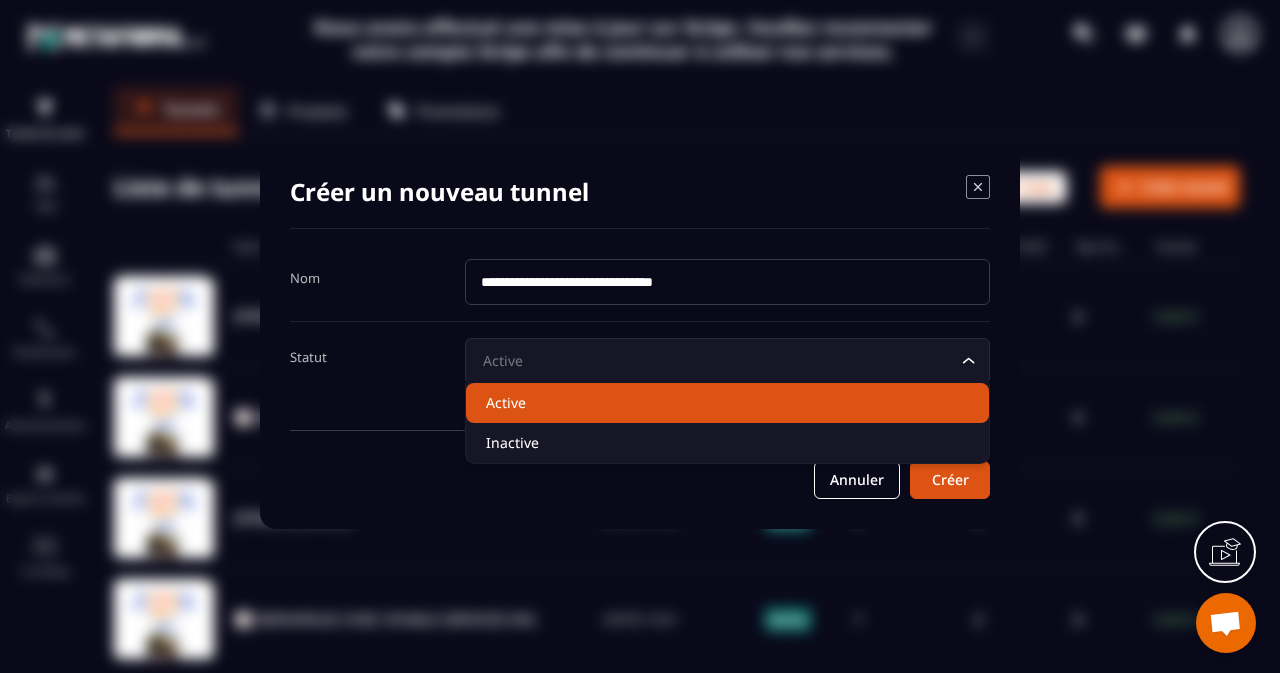 click on "Active" 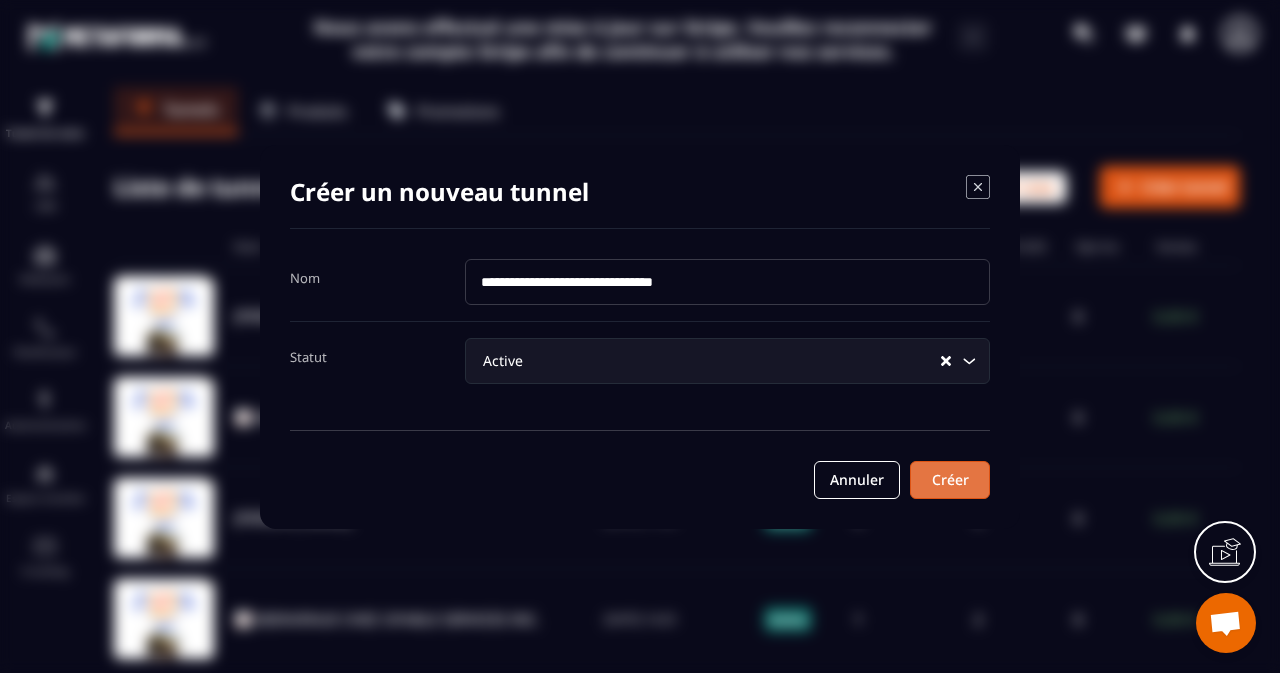 click on "Créer" at bounding box center [950, 480] 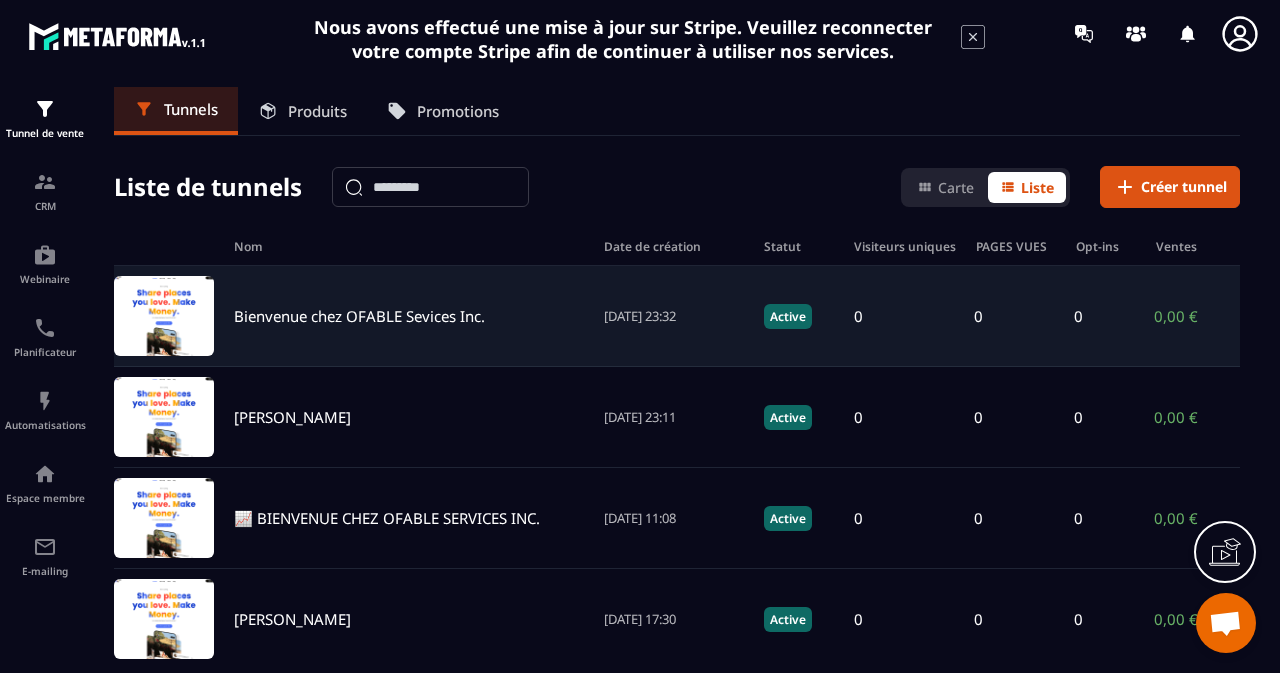 drag, startPoint x: 705, startPoint y: 313, endPoint x: 502, endPoint y: 318, distance: 203.06157 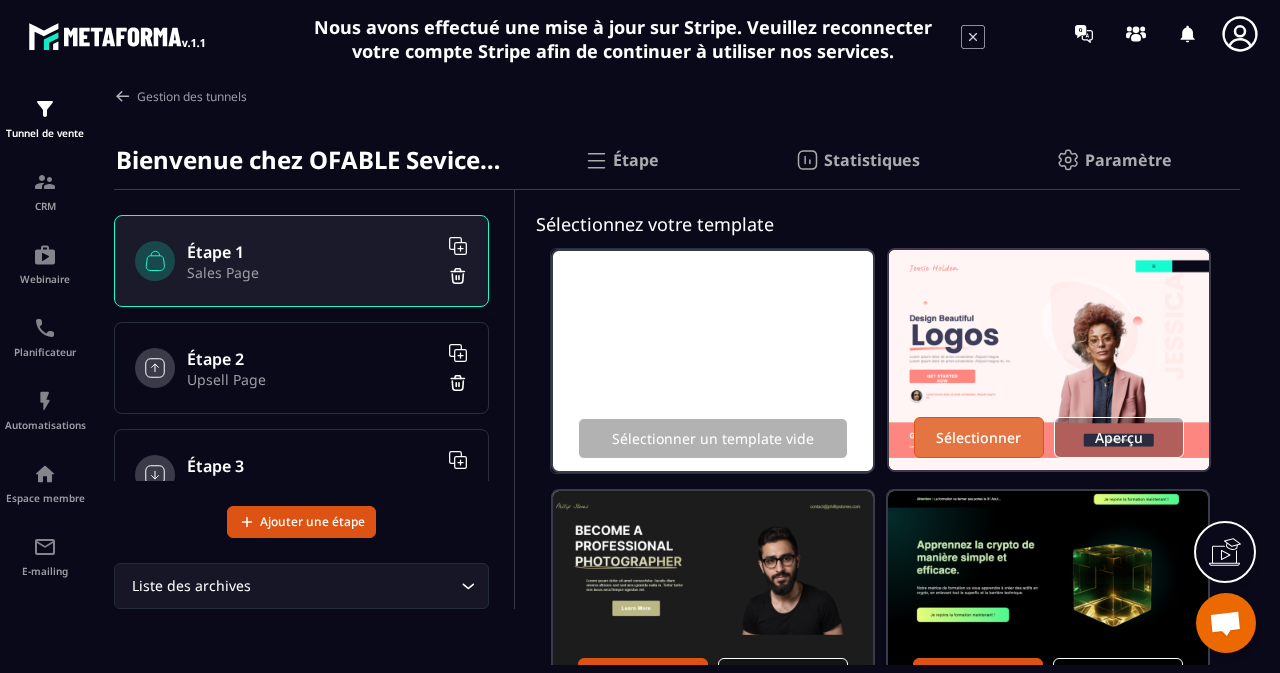 click on "Sélectionner" at bounding box center [979, 437] 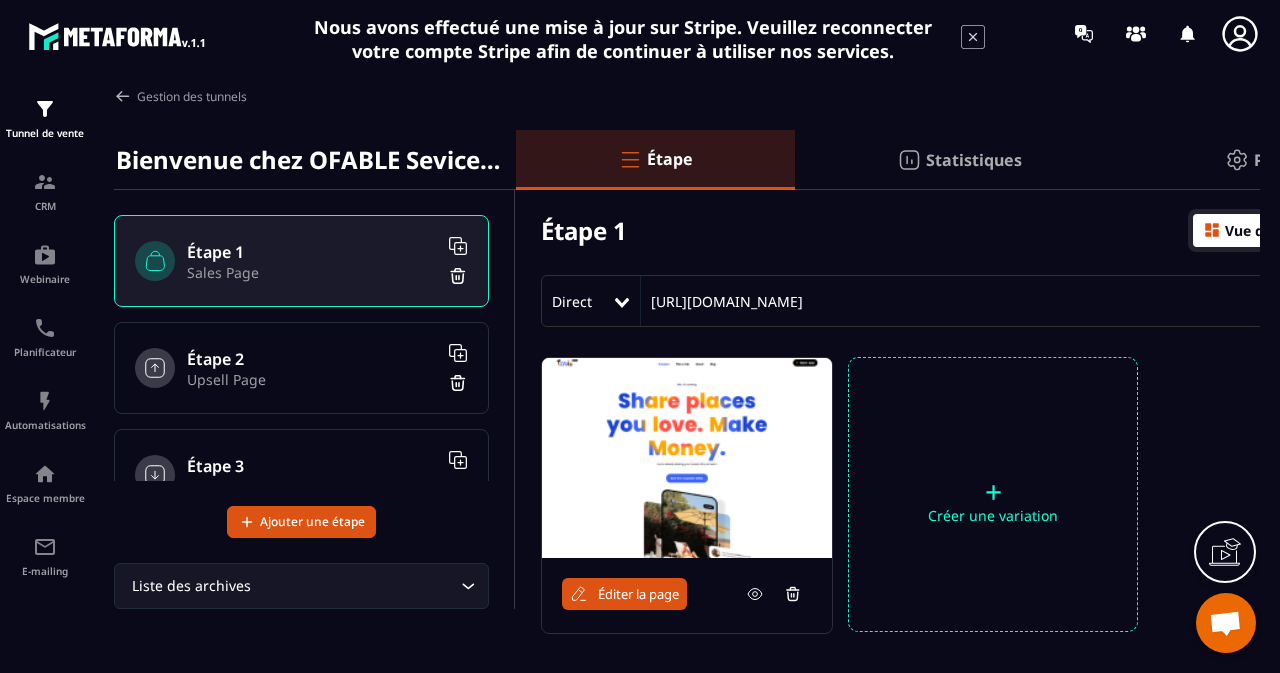 click on "Éditer la page" at bounding box center (638, 594) 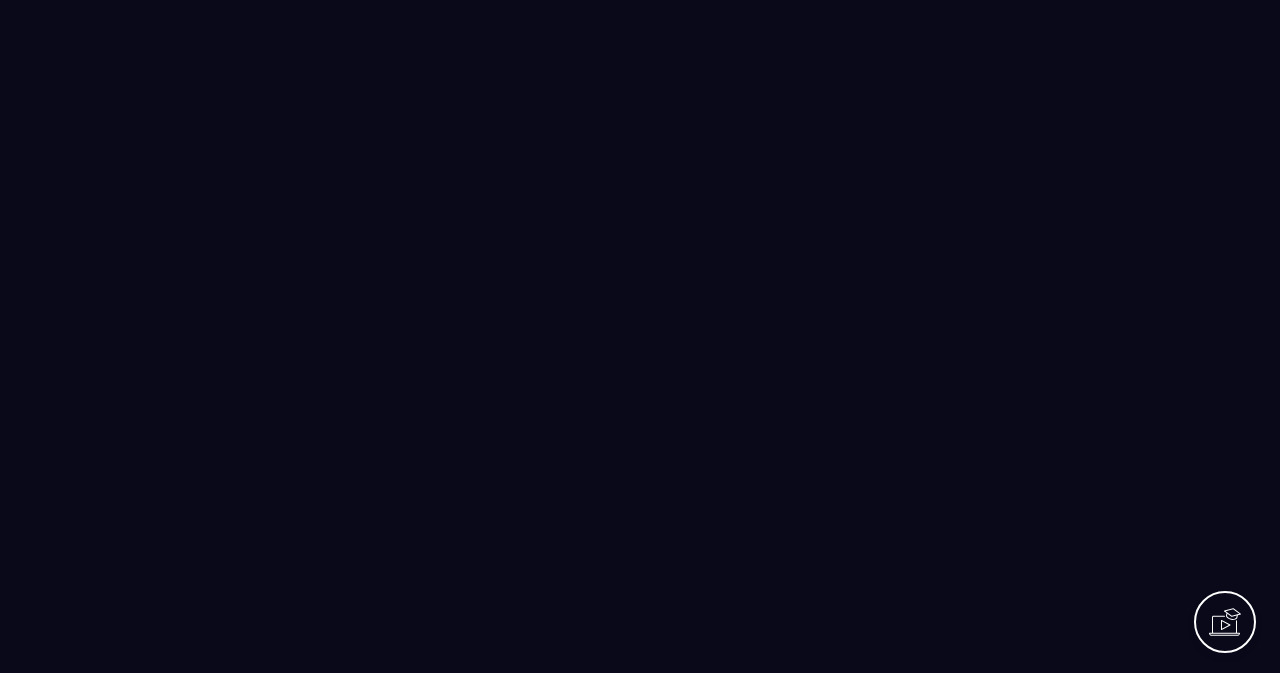 scroll, scrollTop: 0, scrollLeft: 0, axis: both 